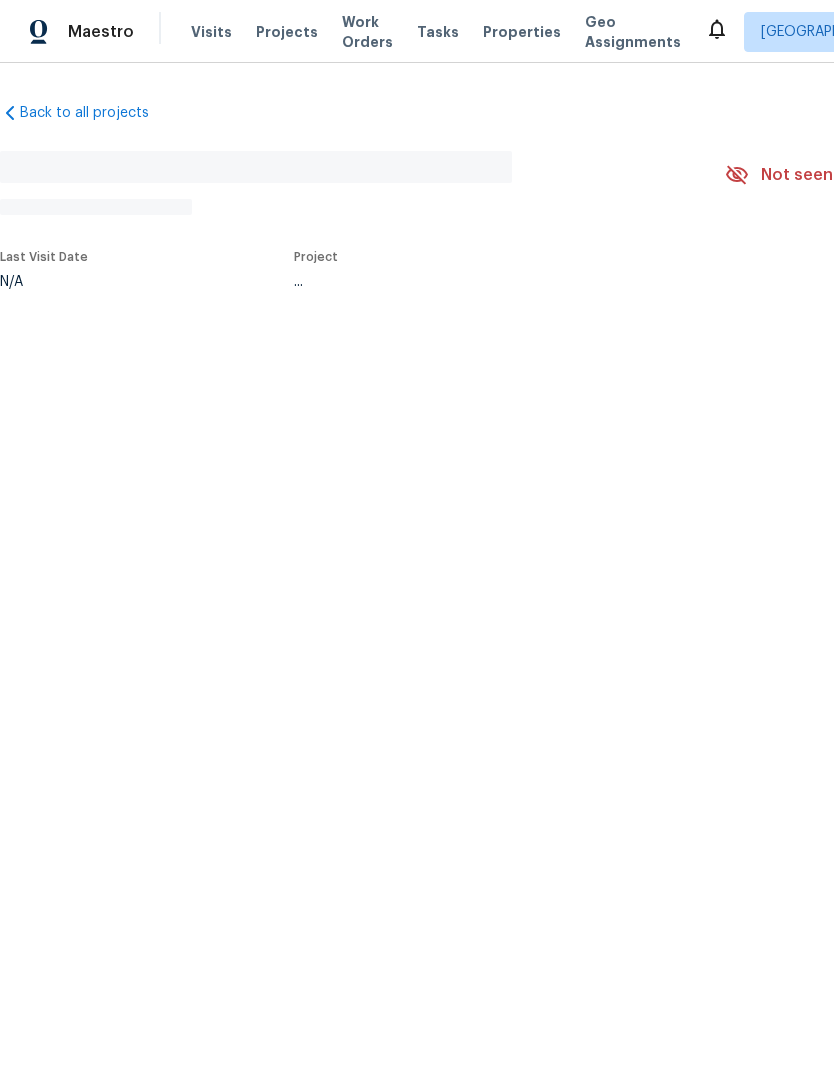 scroll, scrollTop: 0, scrollLeft: 0, axis: both 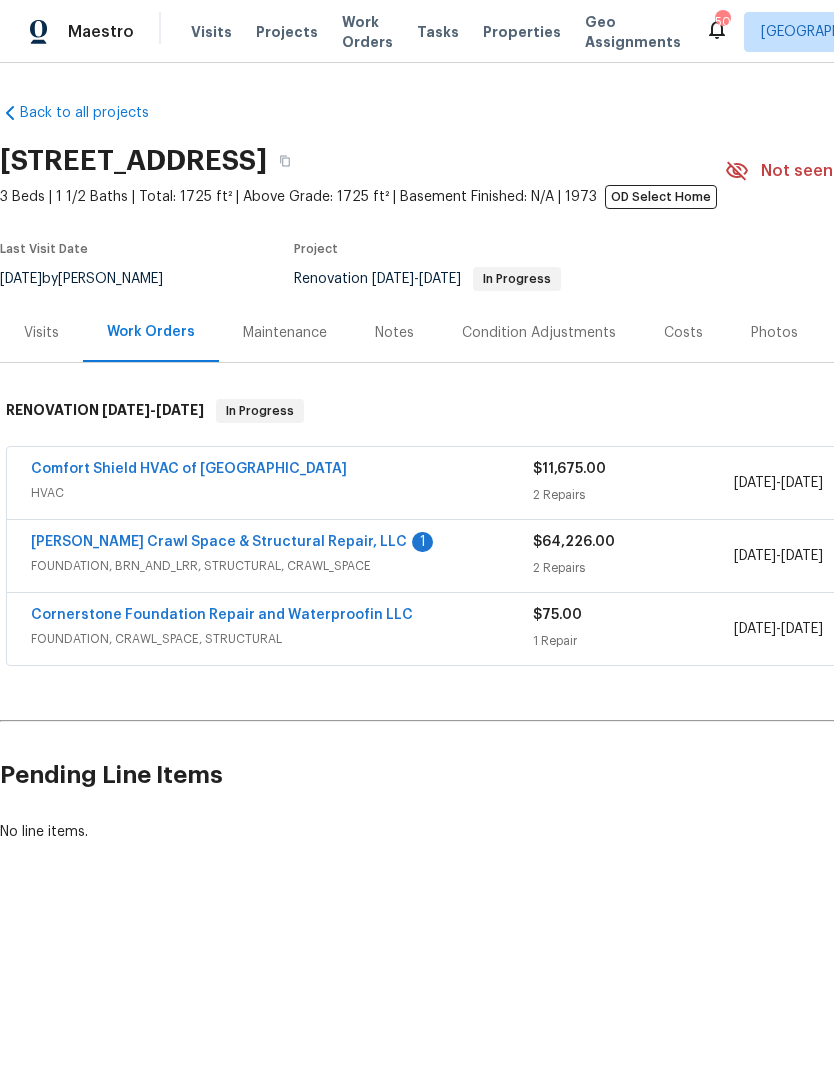 click on "[PERSON_NAME] Crawl Space & Structural Repair, LLC" at bounding box center [219, 542] 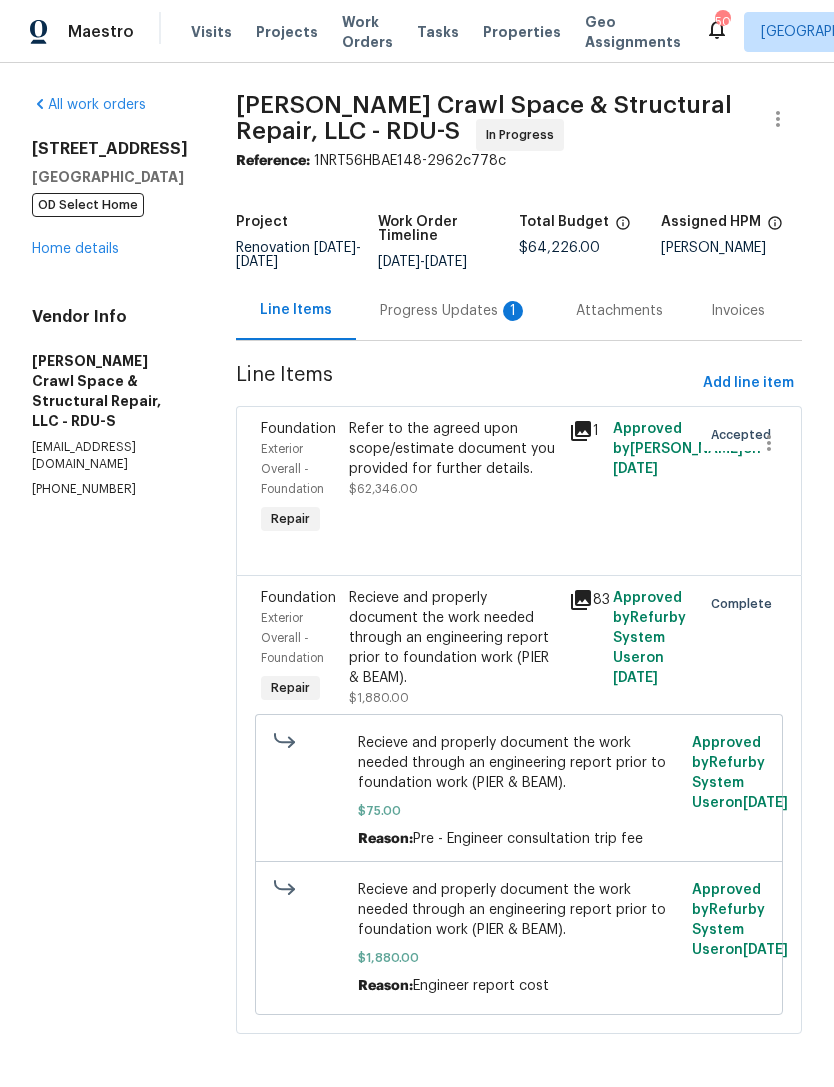 click on "Progress Updates 1" at bounding box center [454, 311] 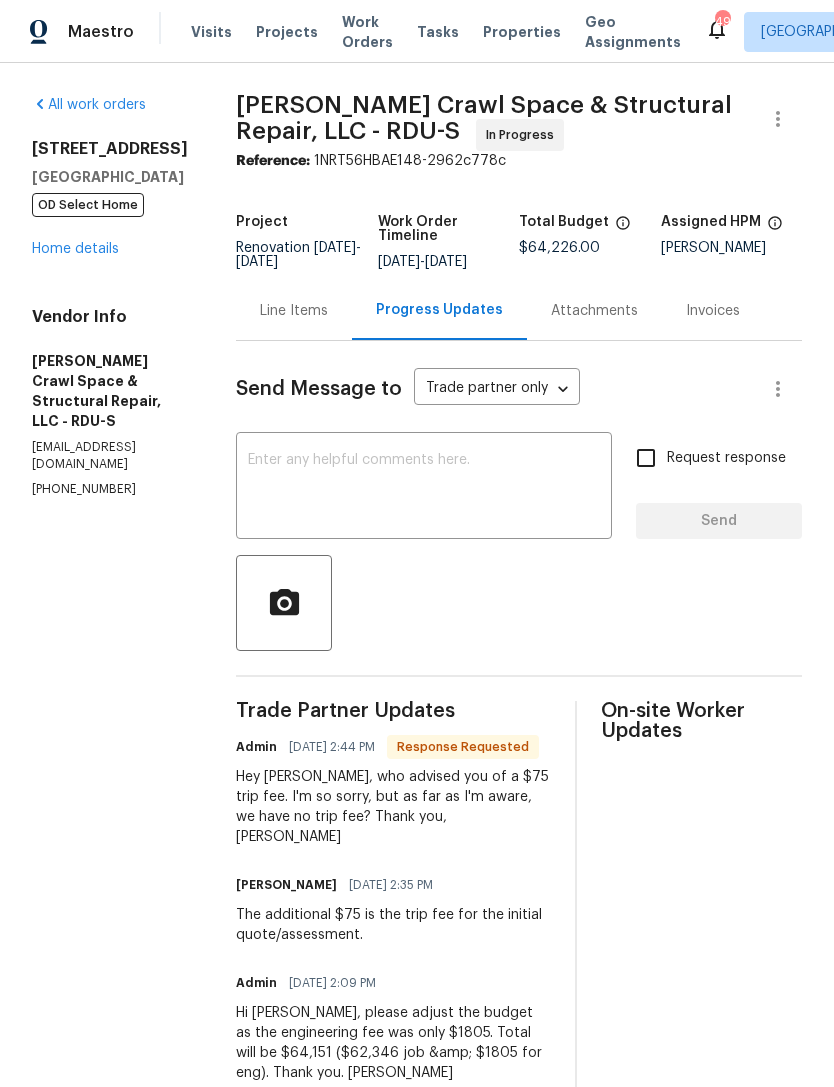 click at bounding box center (424, 488) 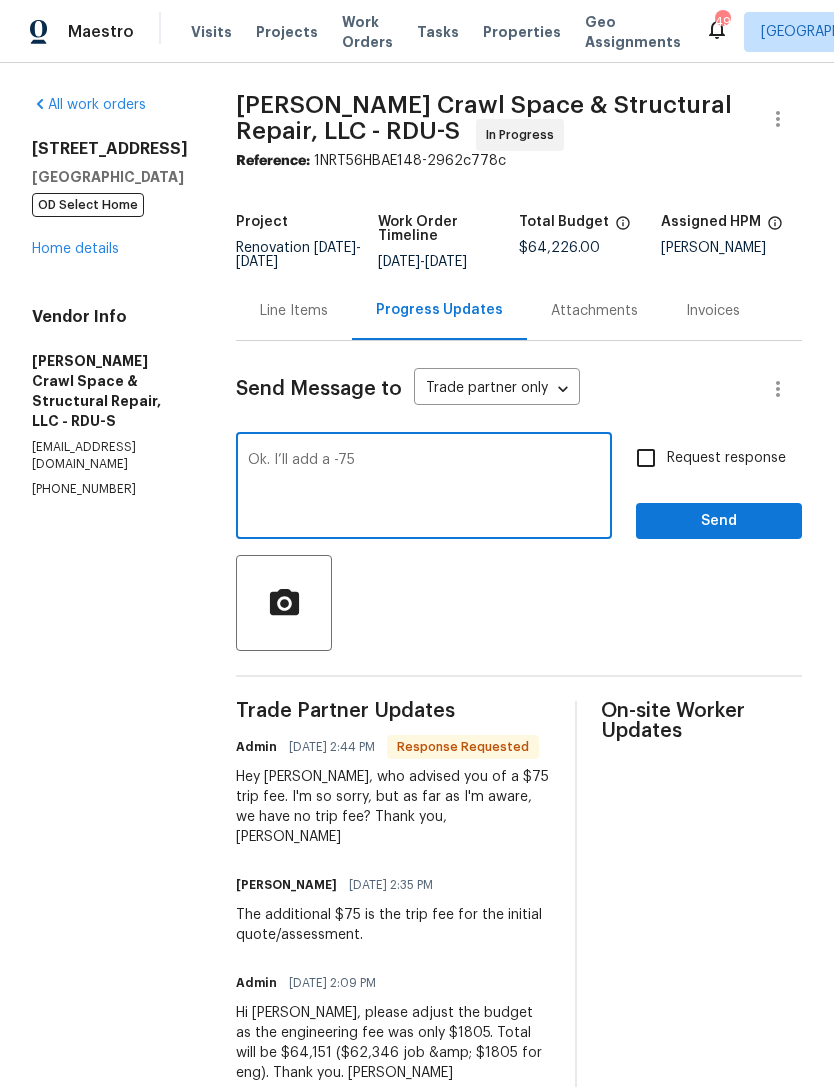 click on "Ok. I’ll add a -75" at bounding box center [424, 488] 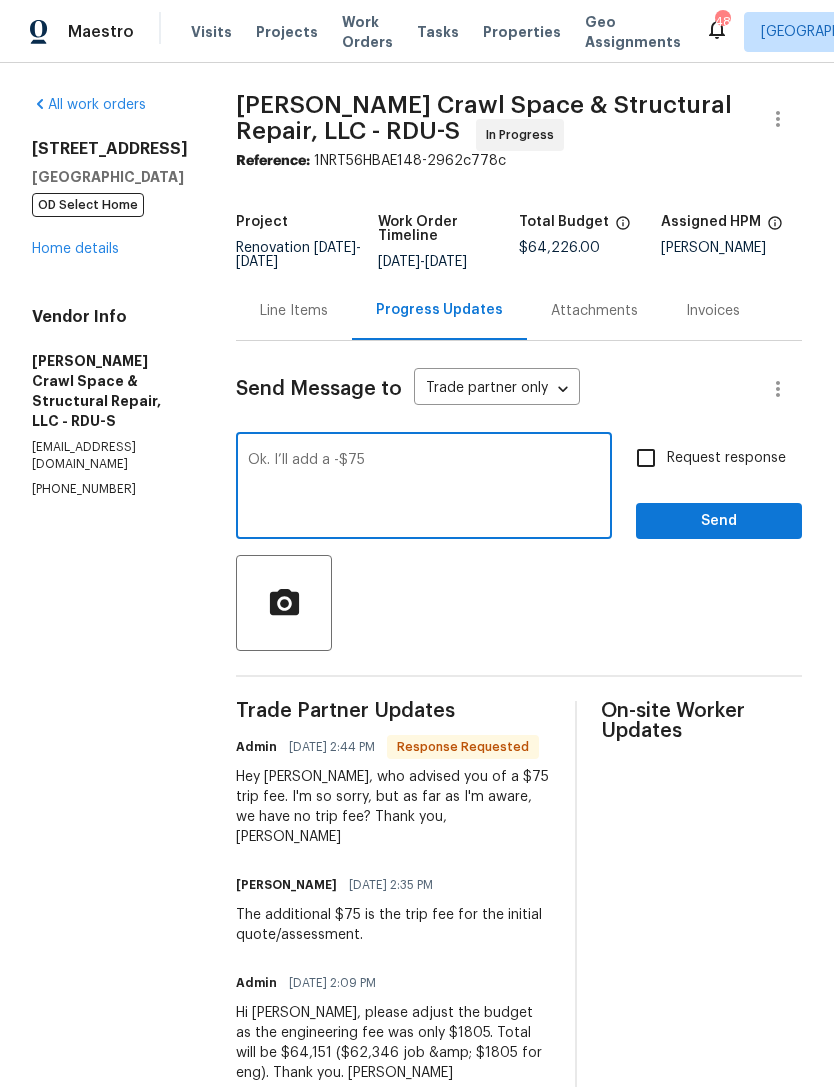 click on "Ok. I’ll add a -$75" at bounding box center [424, 488] 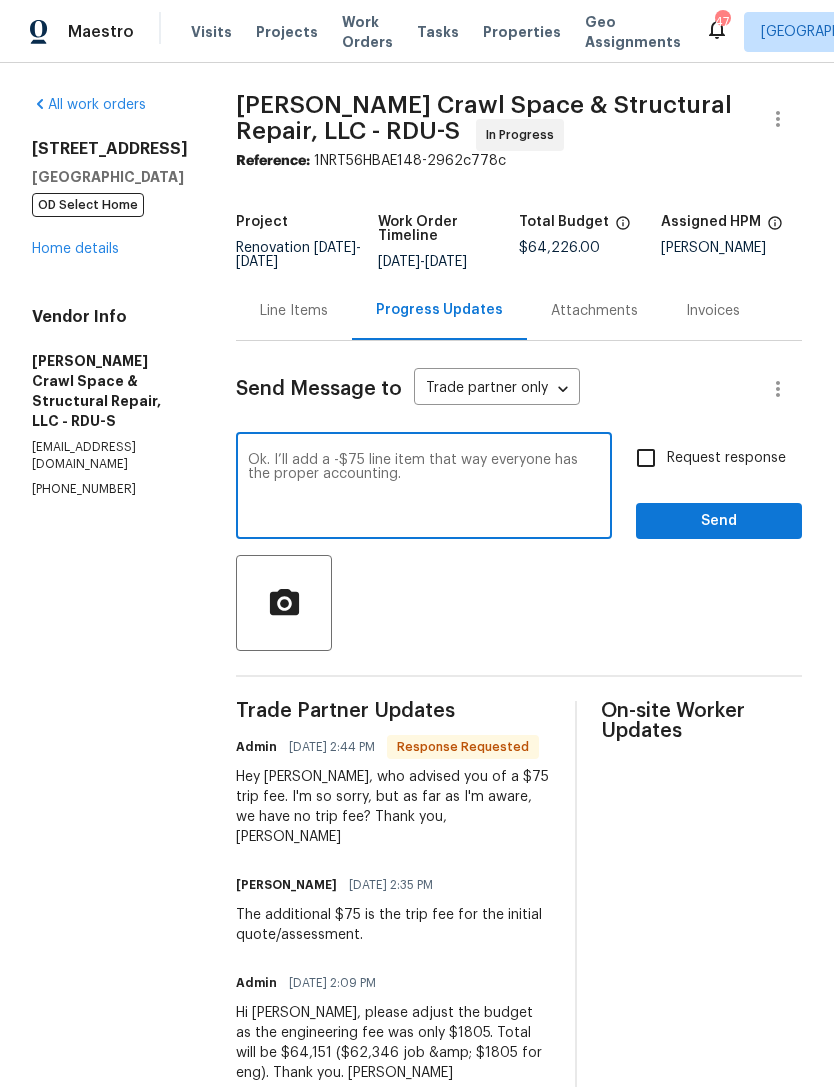 type on "Ok. I’ll add a -$75 line item that way everyone has the proper accounting." 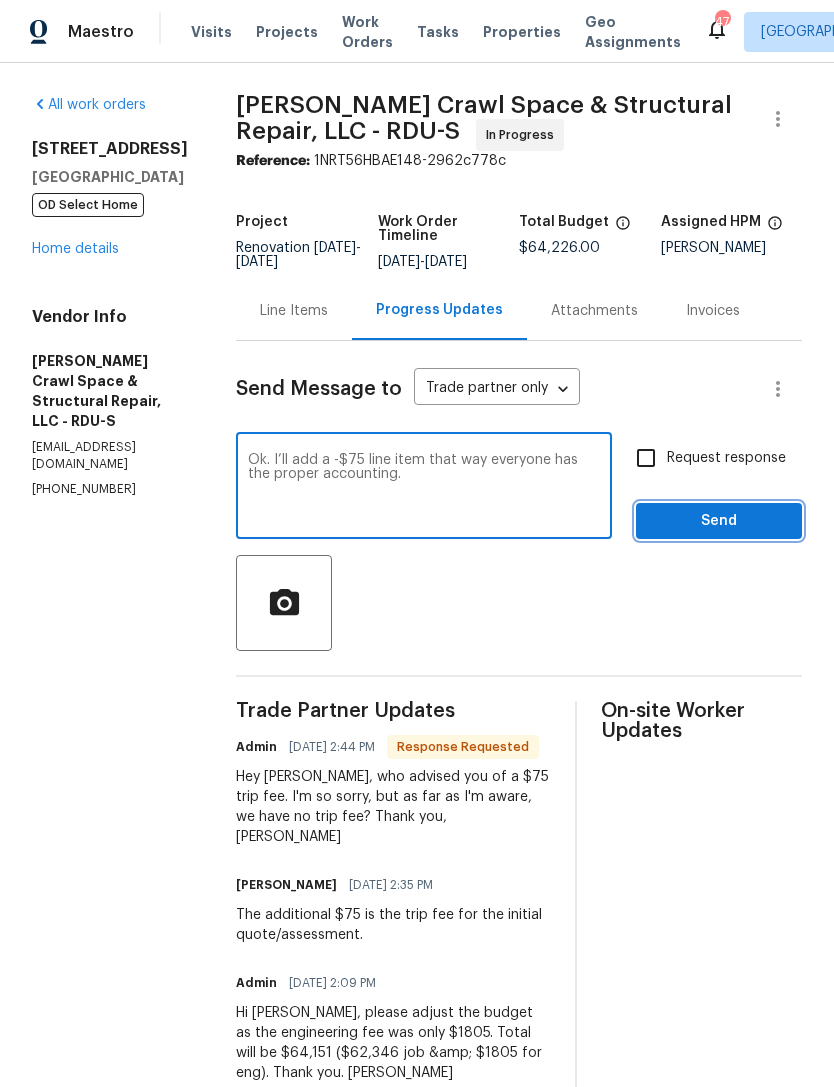 click on "Send" at bounding box center (719, 521) 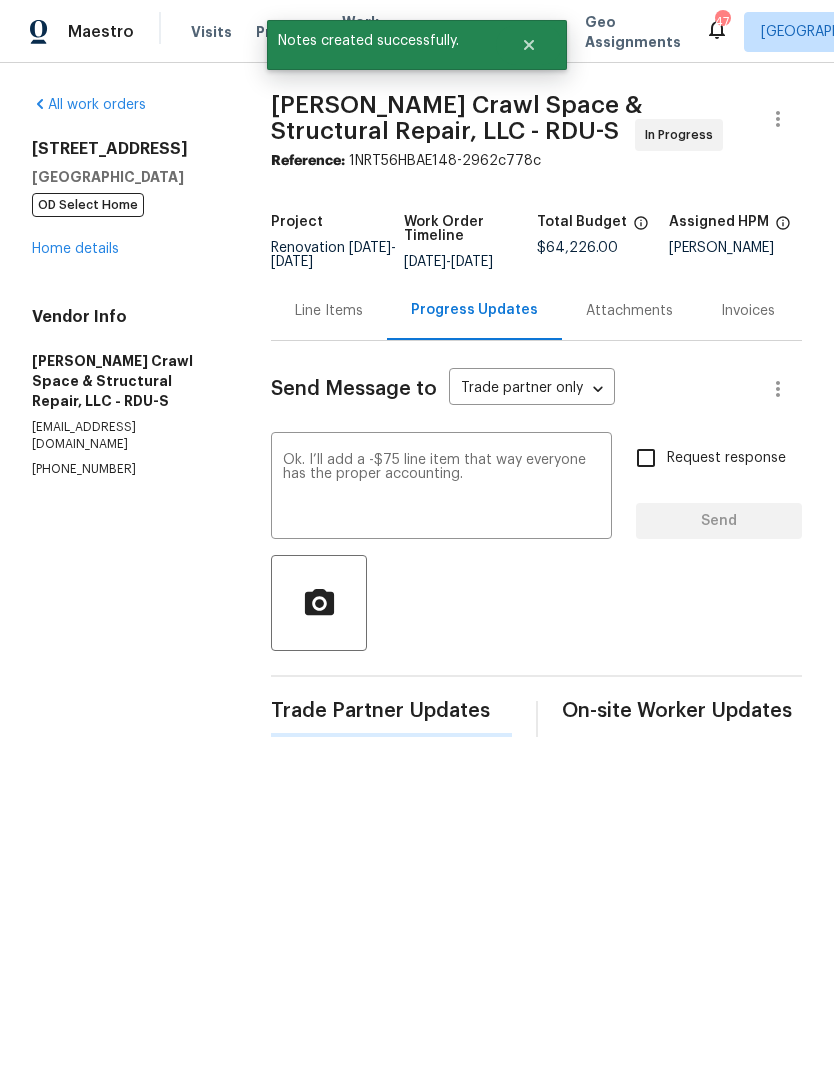 type 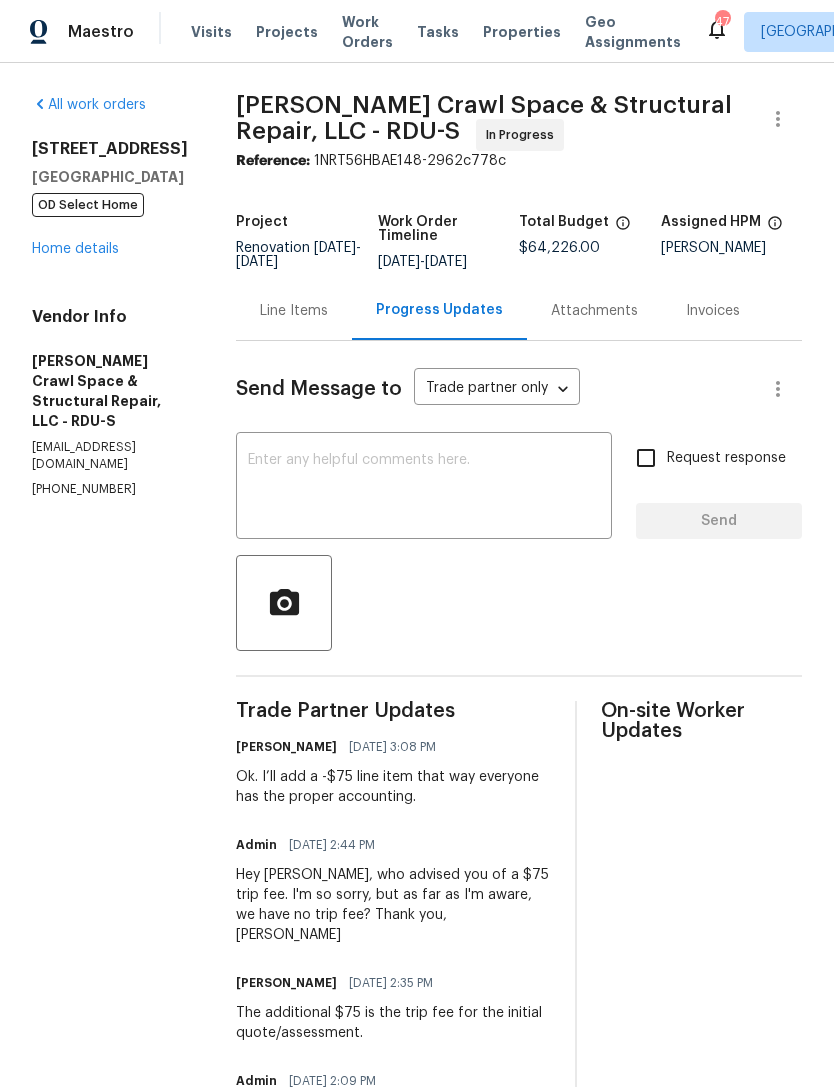 click on "Line Items" at bounding box center (294, 311) 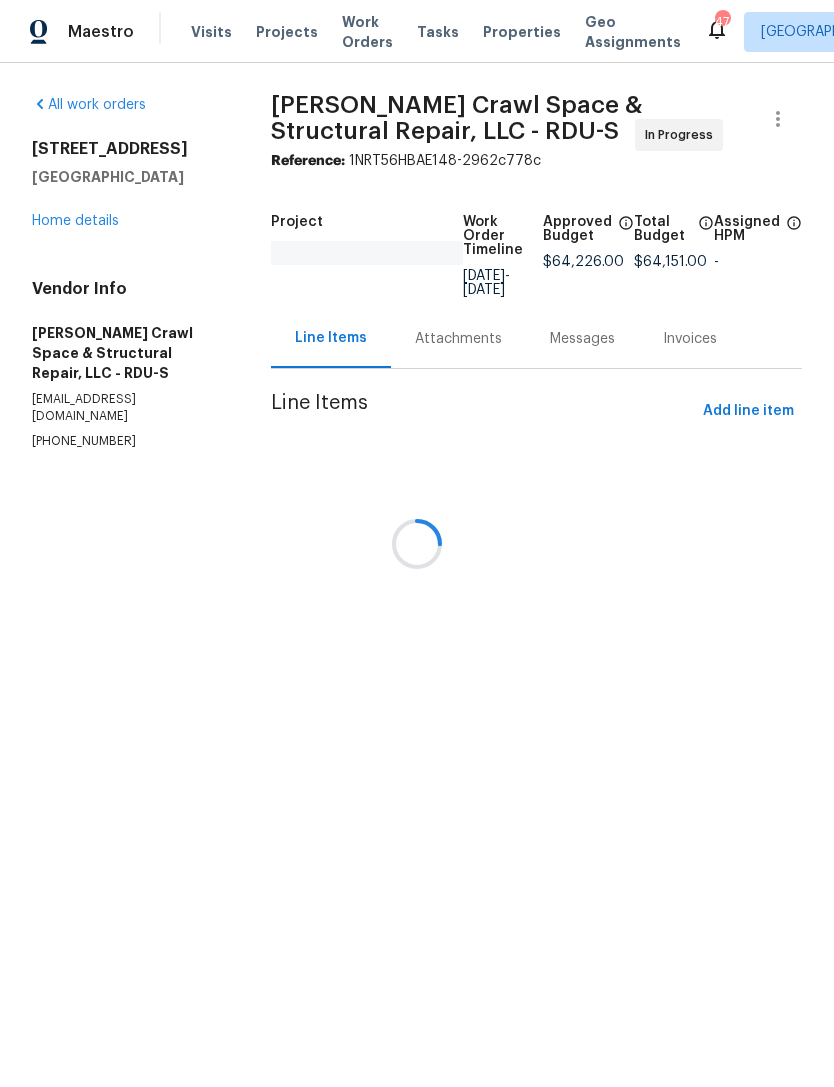 scroll, scrollTop: 0, scrollLeft: 0, axis: both 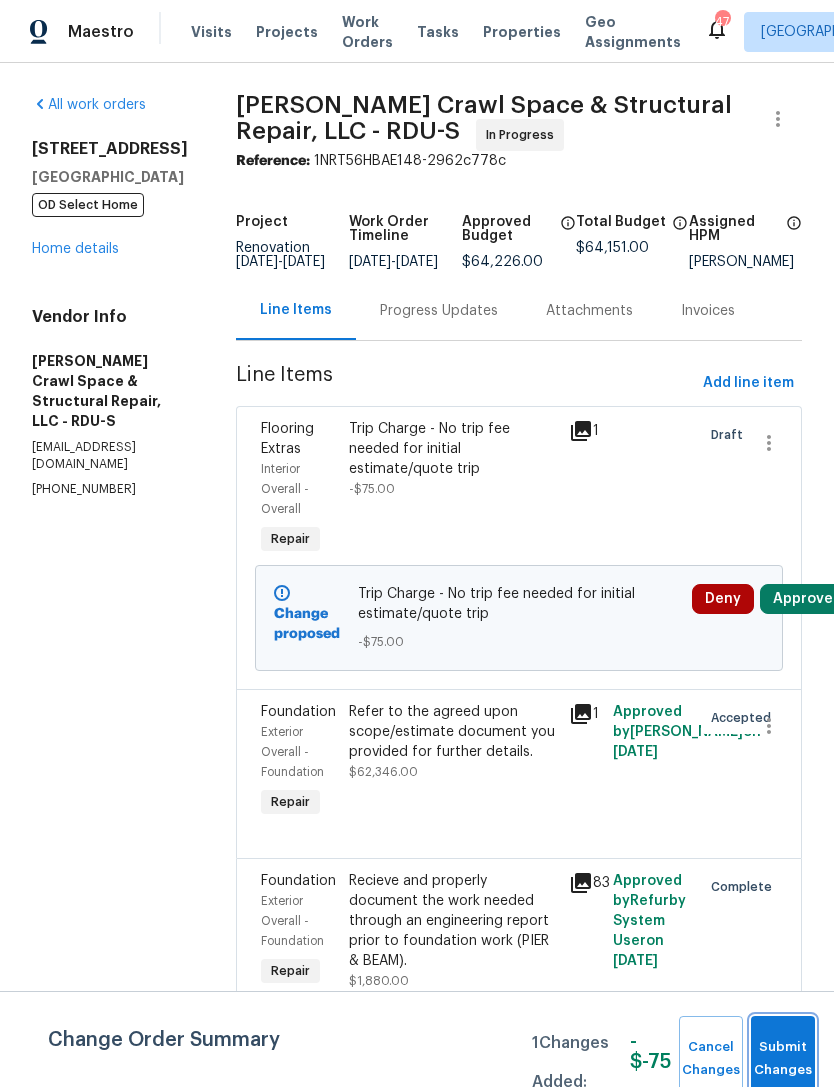 click on "Submit Changes" at bounding box center [783, 1059] 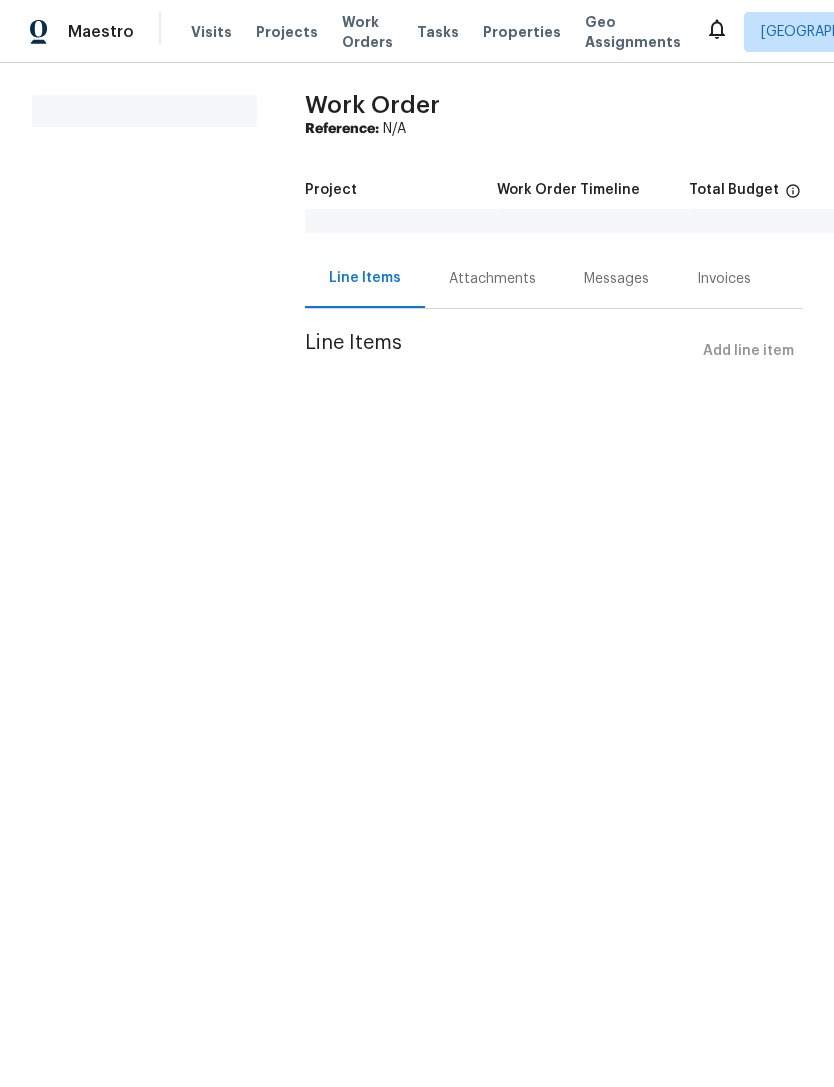 scroll, scrollTop: 0, scrollLeft: 0, axis: both 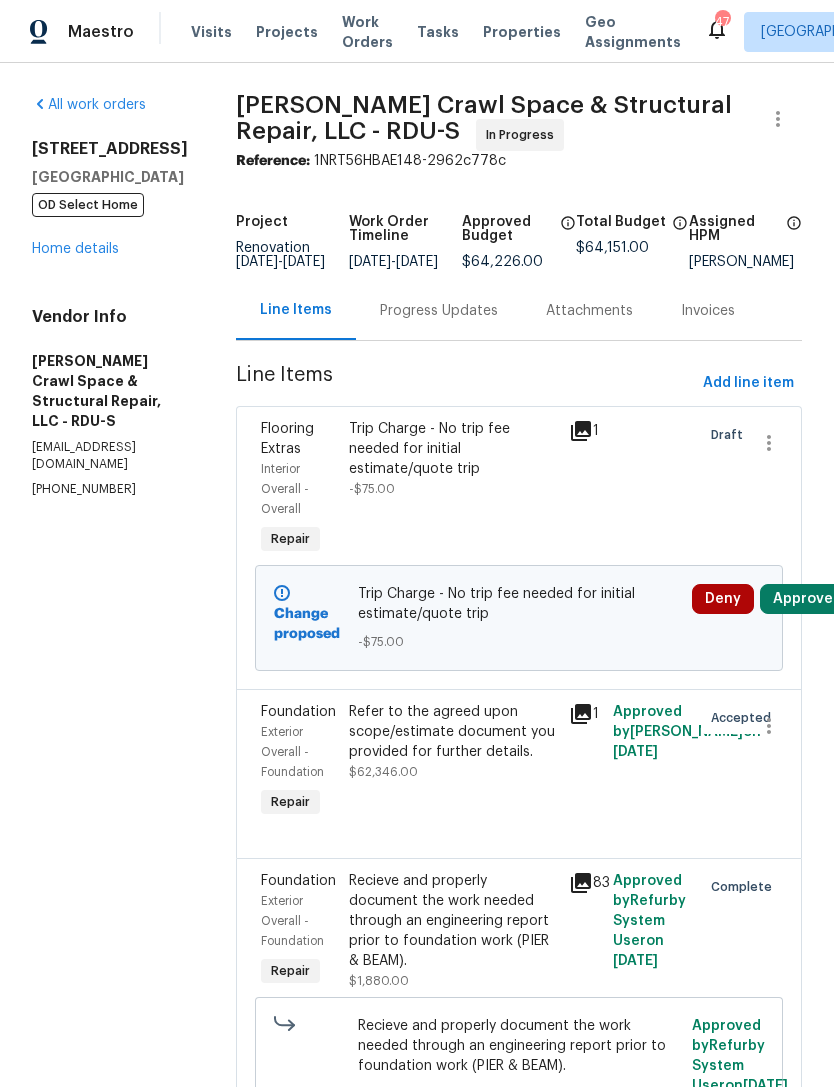 click on "Approve" at bounding box center [803, 599] 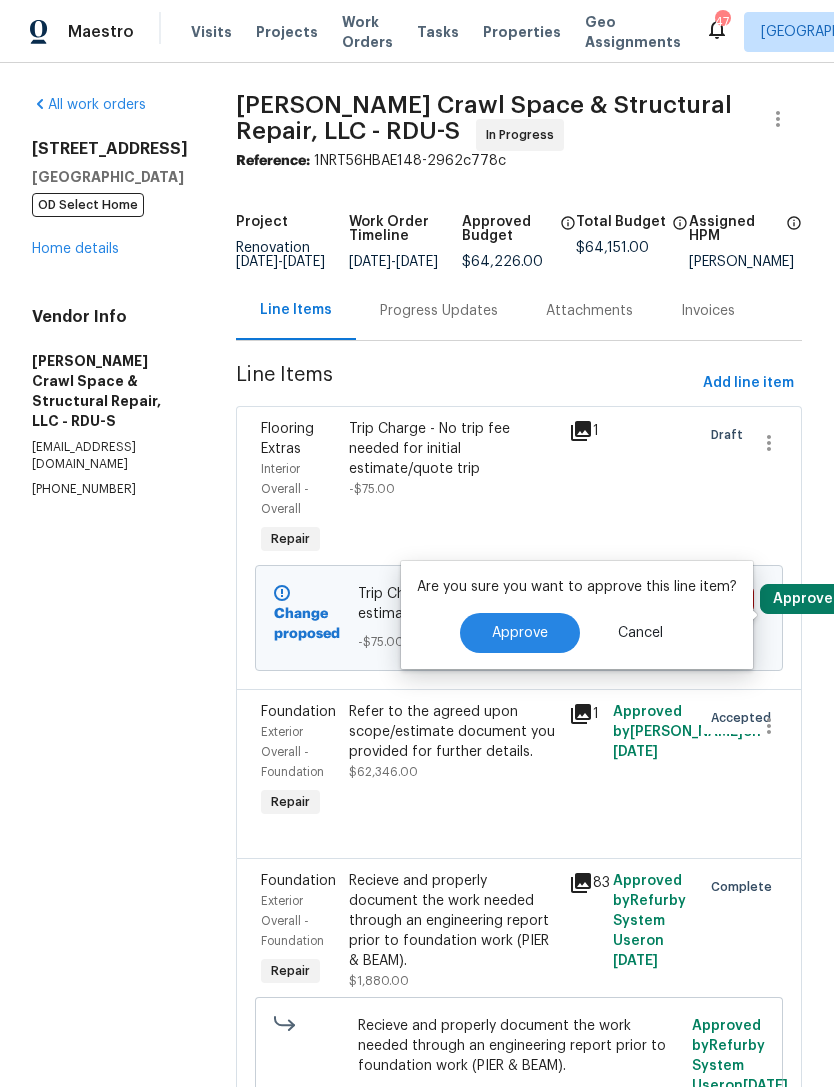 click on "Approve" at bounding box center (520, 633) 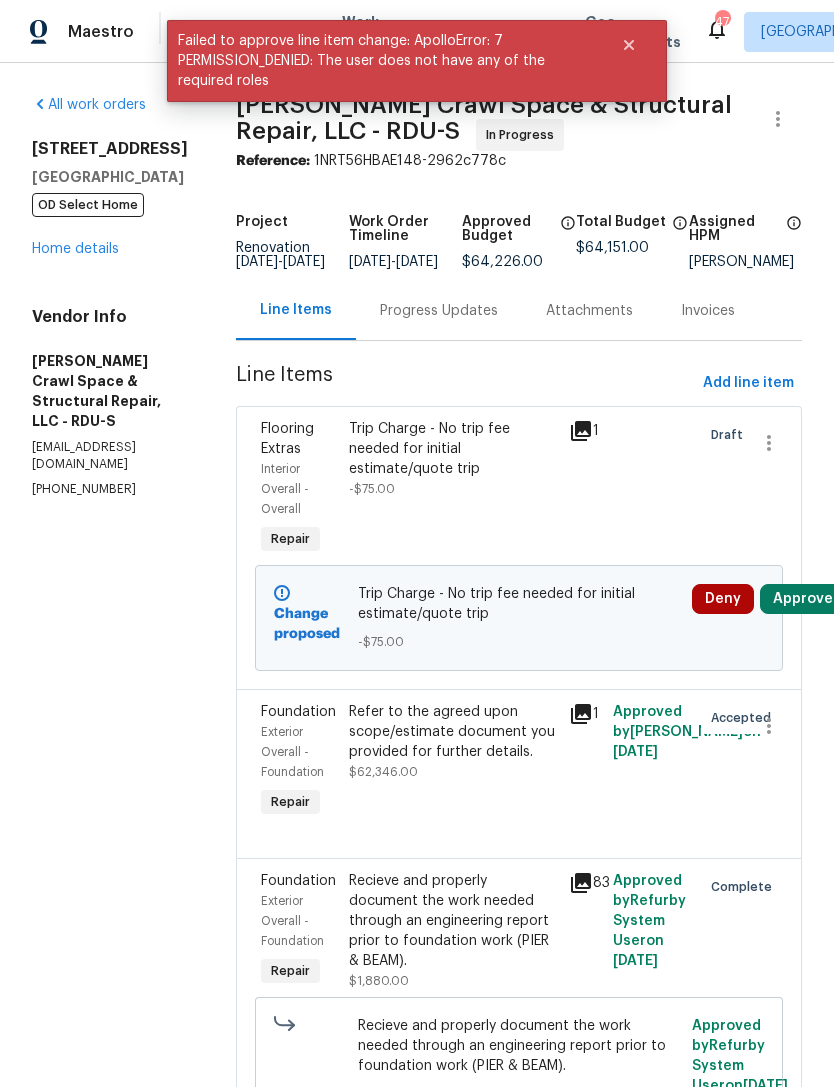 click on "Project Renovation   6/12/2025  -  9/5/2025 Work Order Timeline 6/12/2025  -  9/5/2025 Approved Budget $64,226.00 Total Budget $64,151.00 Assigned HPM Preston Sexton" at bounding box center (519, 242) 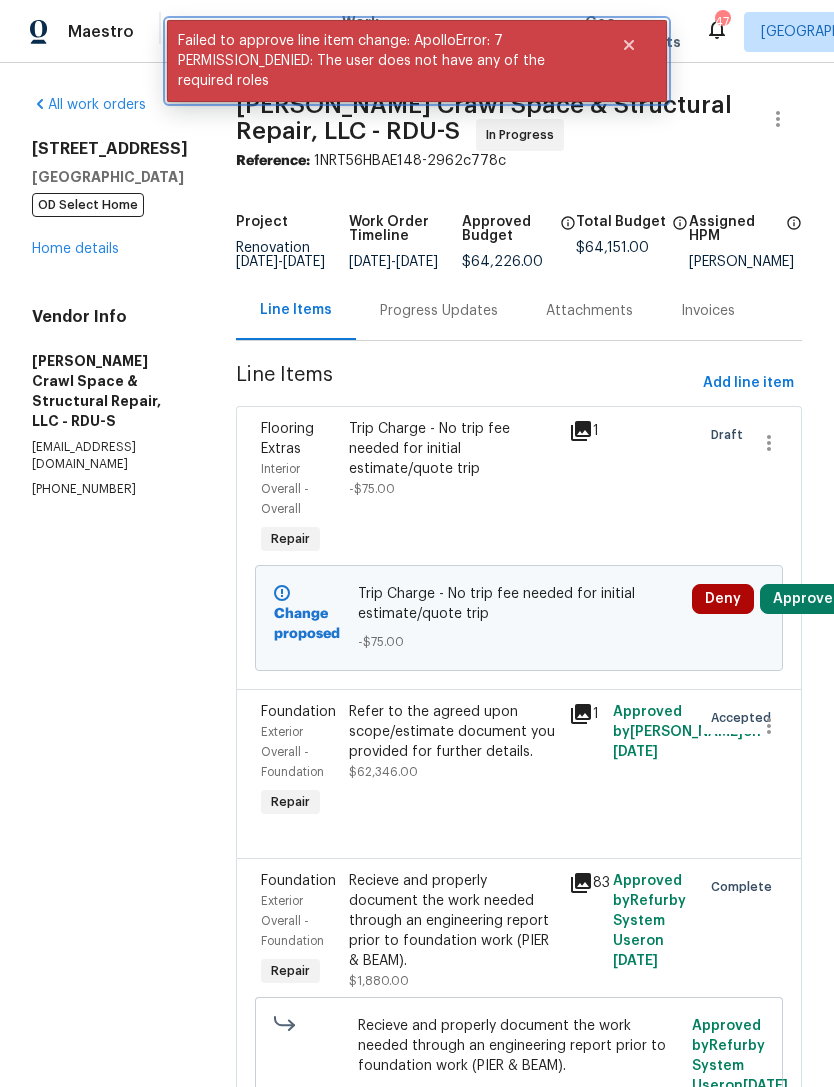 click 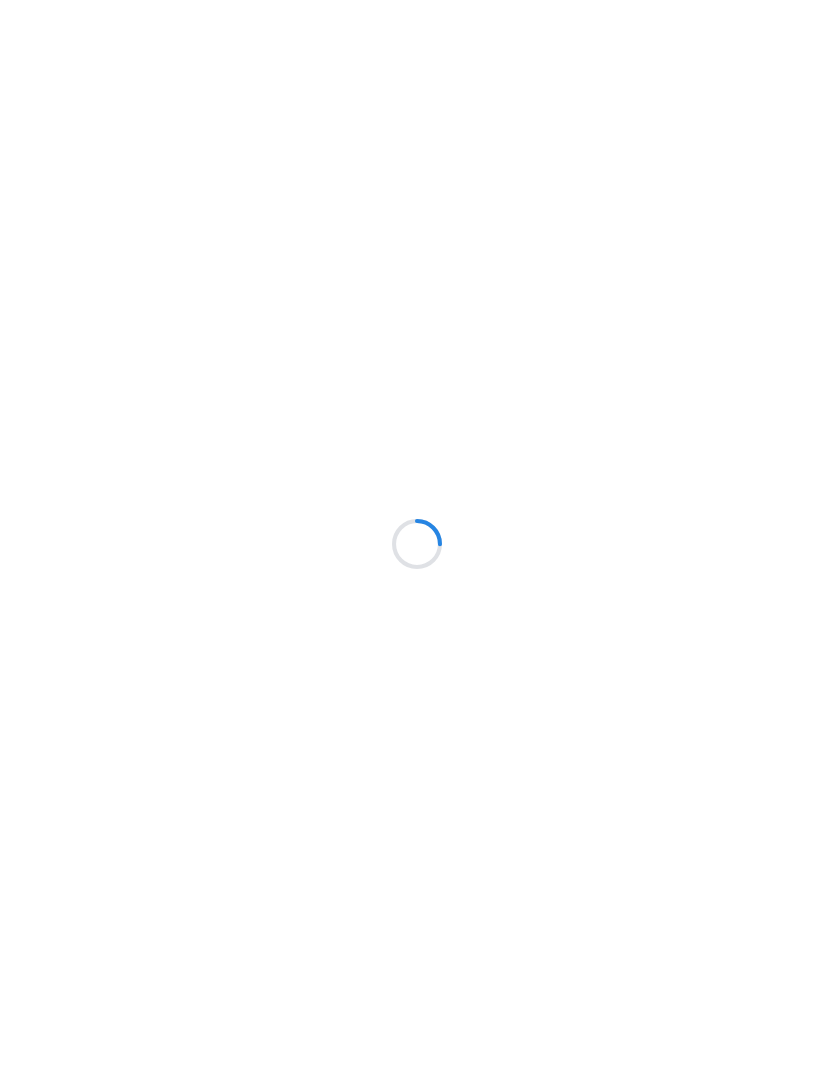 scroll, scrollTop: 0, scrollLeft: 0, axis: both 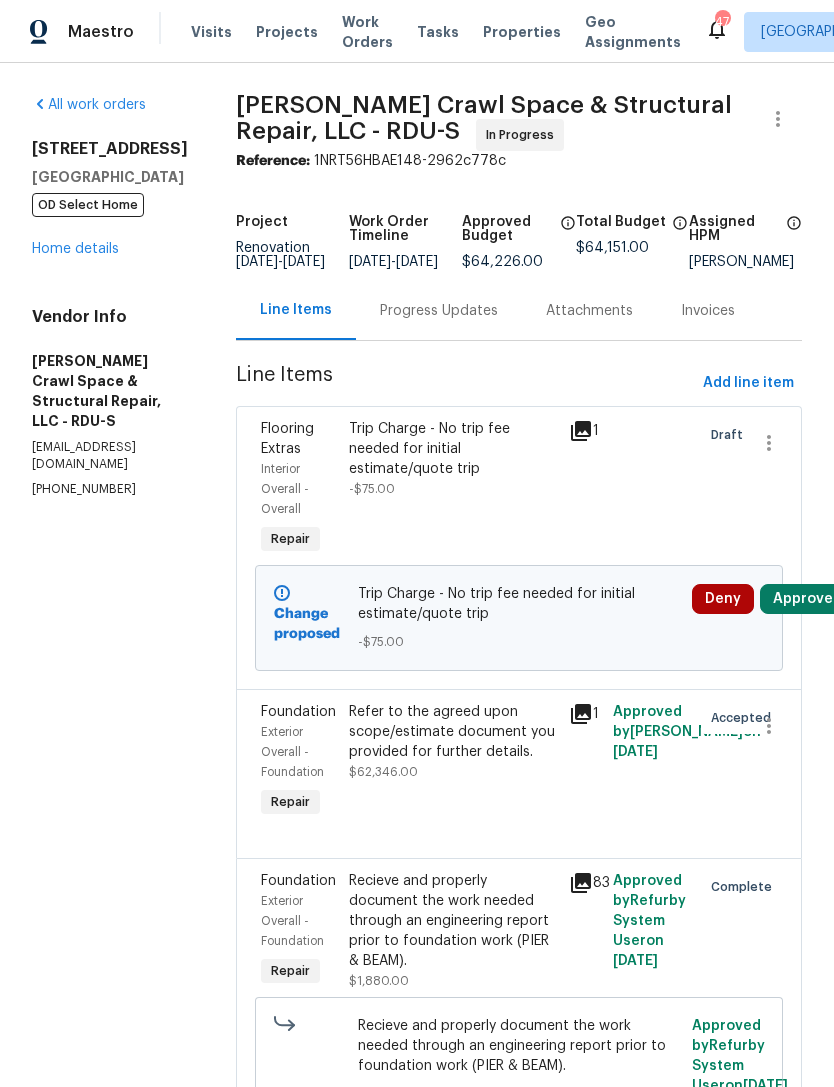 click on "Home details" at bounding box center (75, 249) 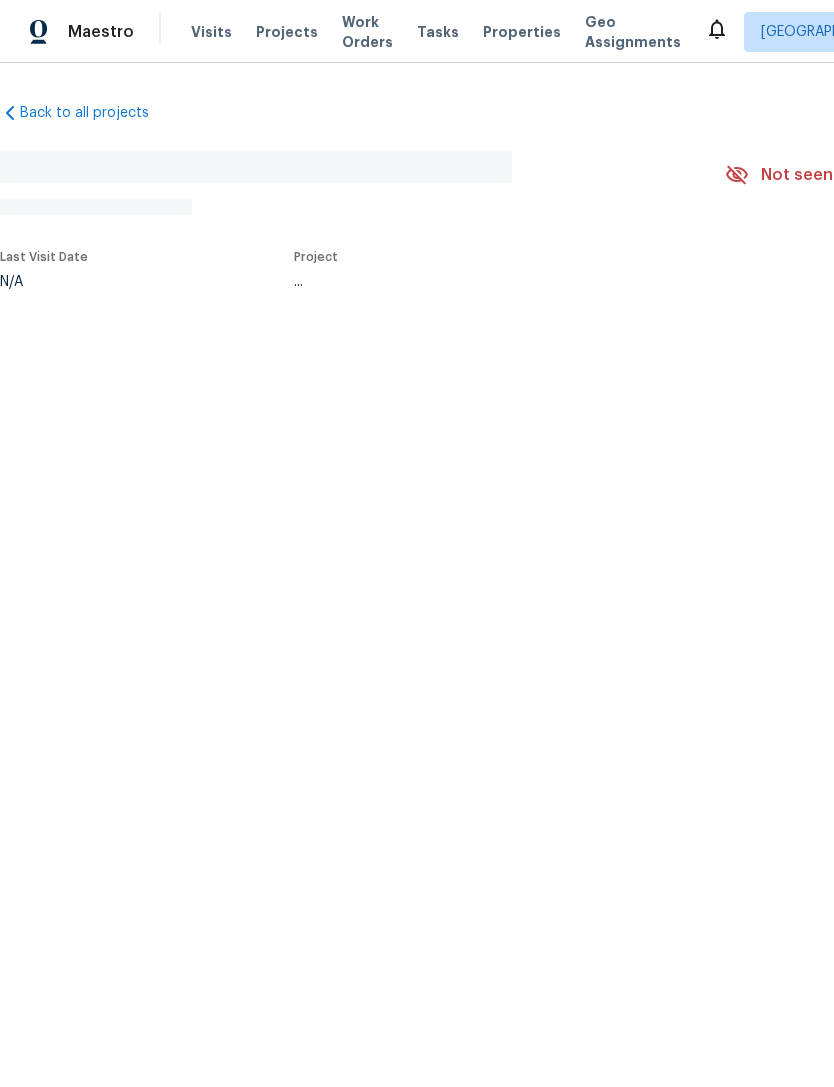 scroll, scrollTop: 0, scrollLeft: 0, axis: both 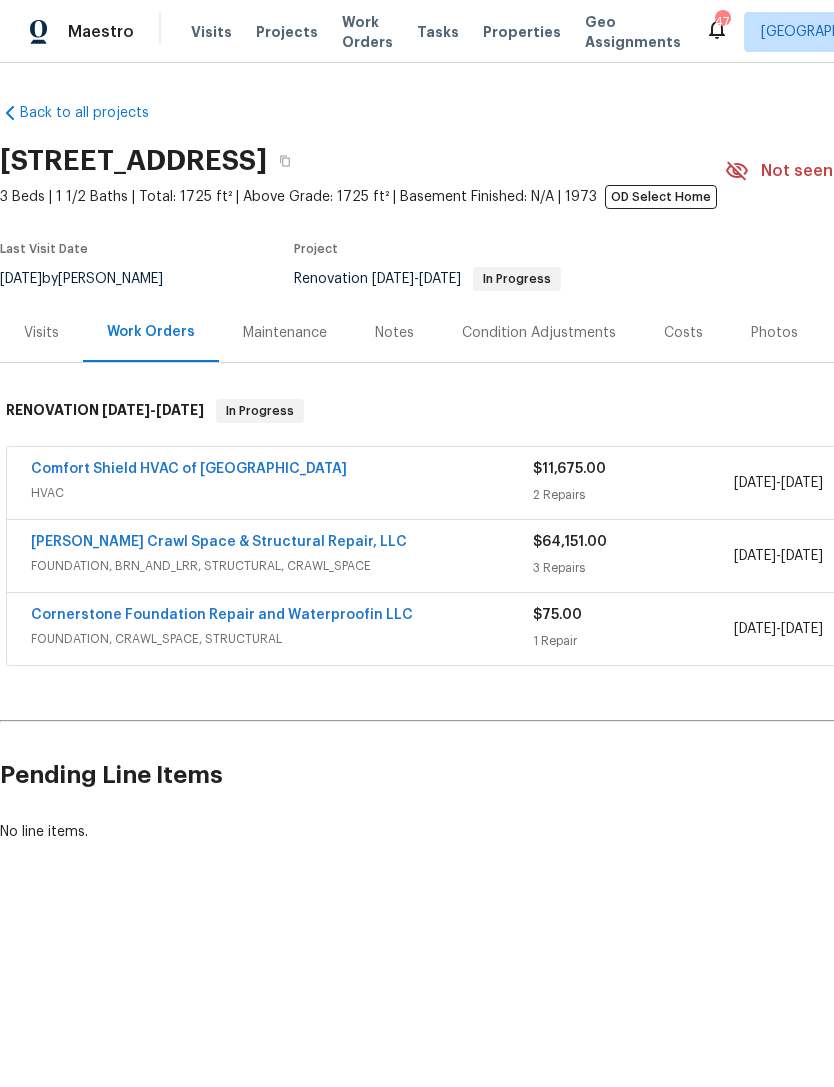 click on "[PERSON_NAME] Crawl Space & Structural Repair, LLC" at bounding box center (219, 542) 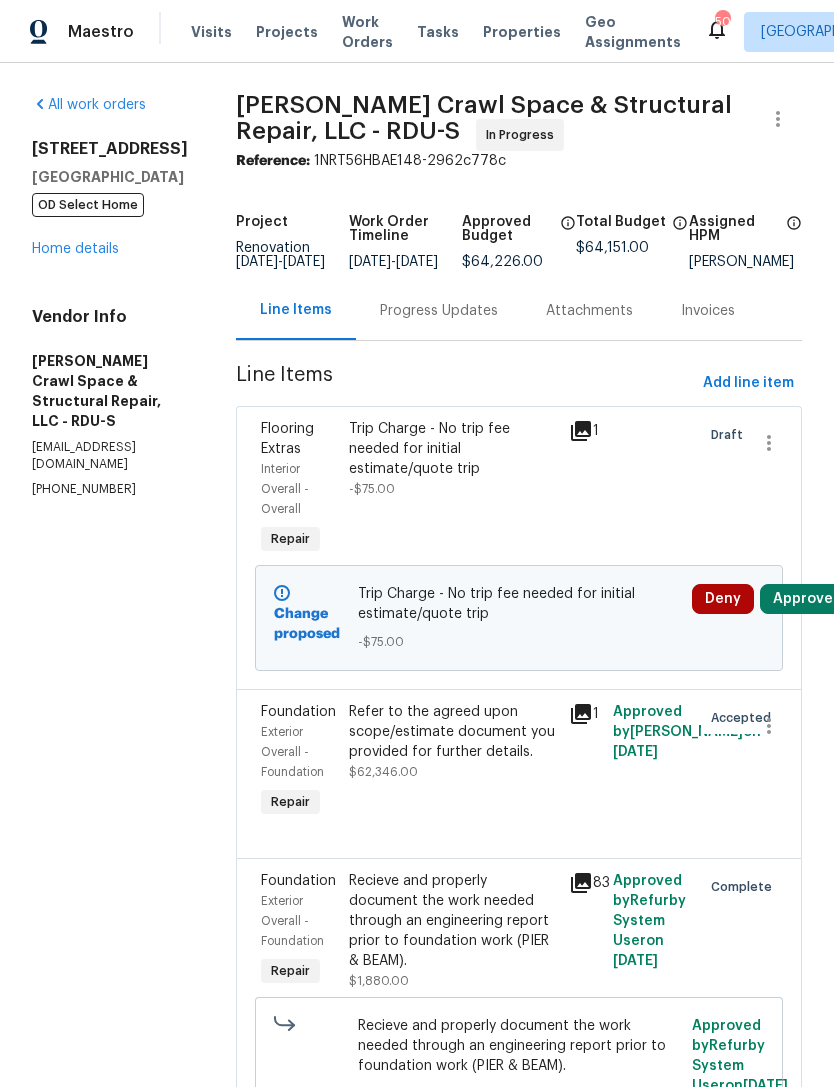 scroll, scrollTop: 0, scrollLeft: 0, axis: both 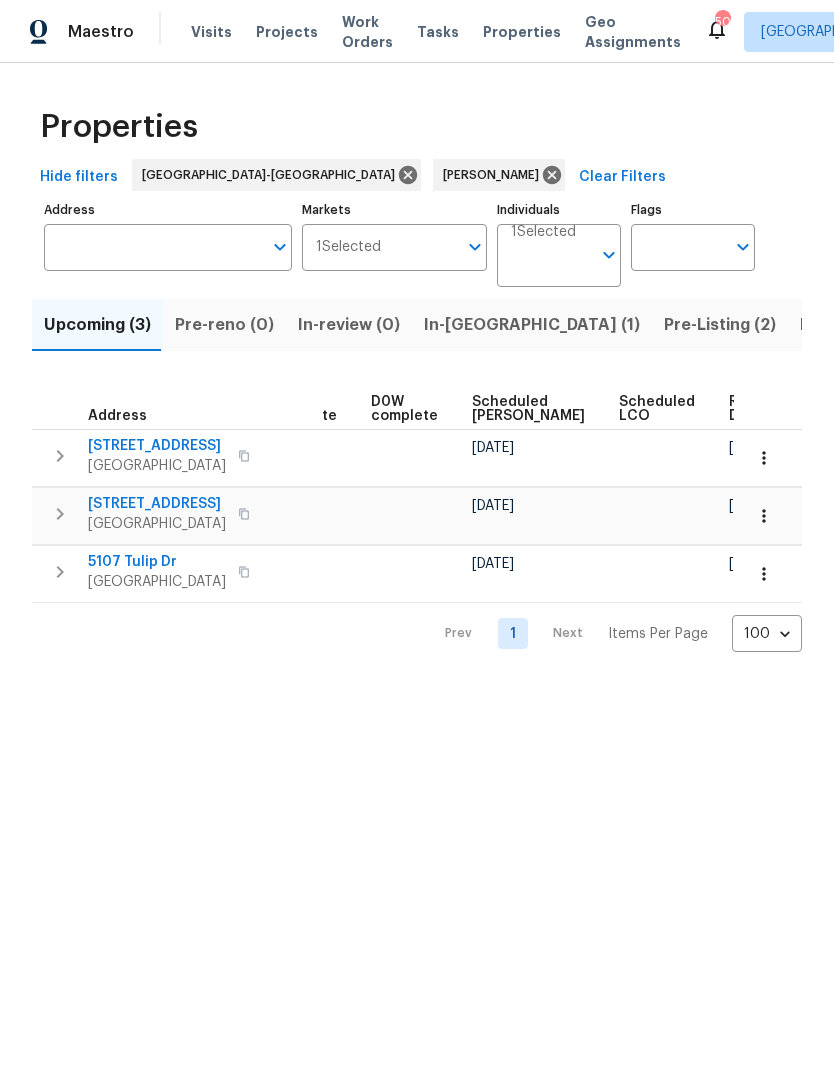 click on "Scheduled COE" at bounding box center [528, 409] 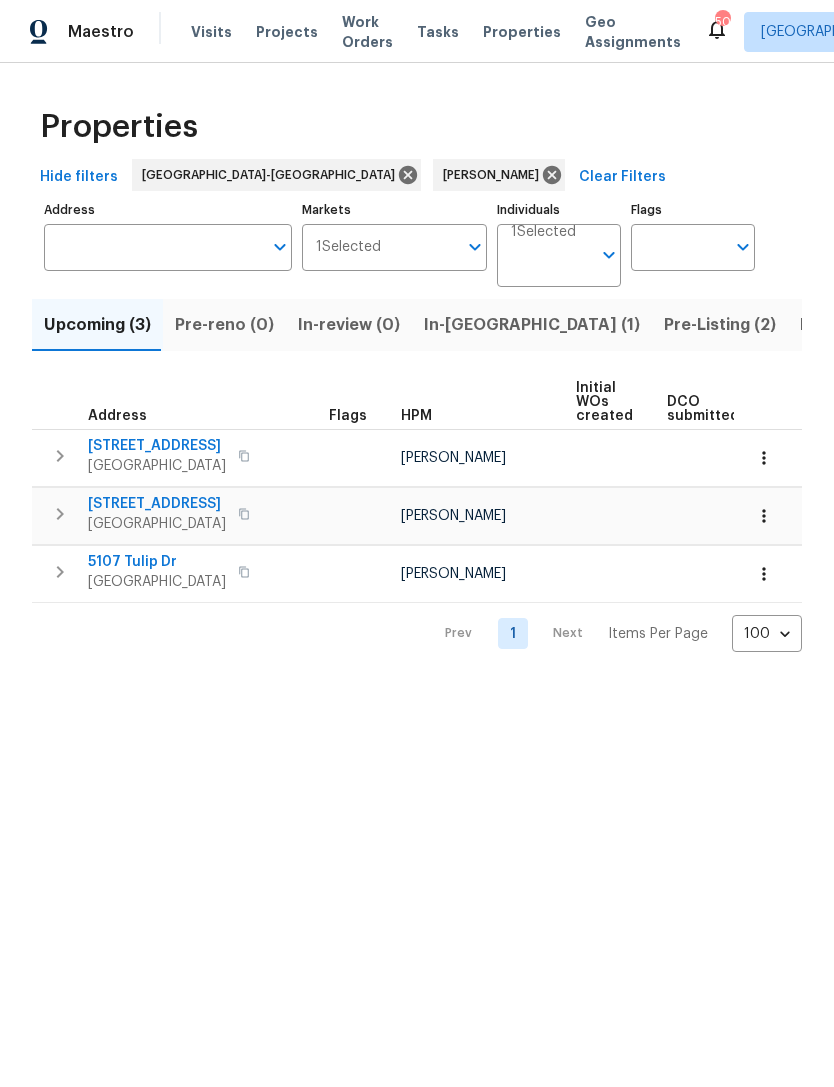 scroll, scrollTop: 0, scrollLeft: 0, axis: both 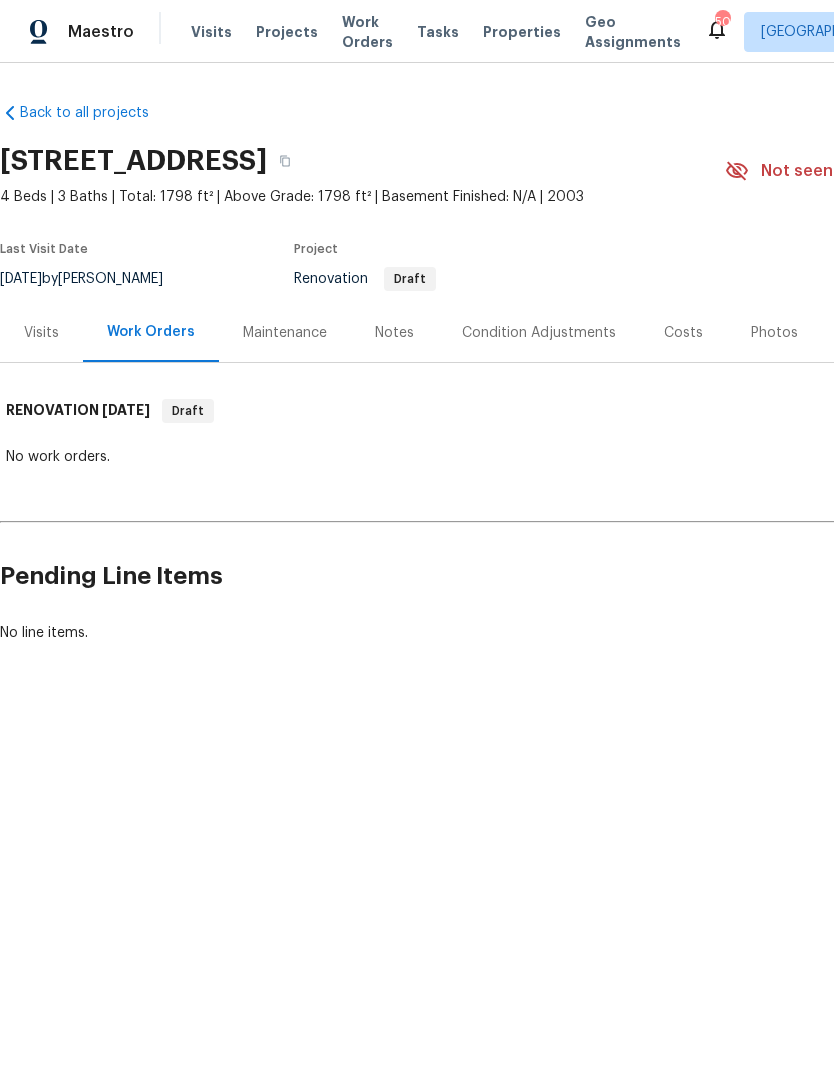 click on "Condition Adjustments" at bounding box center (539, 333) 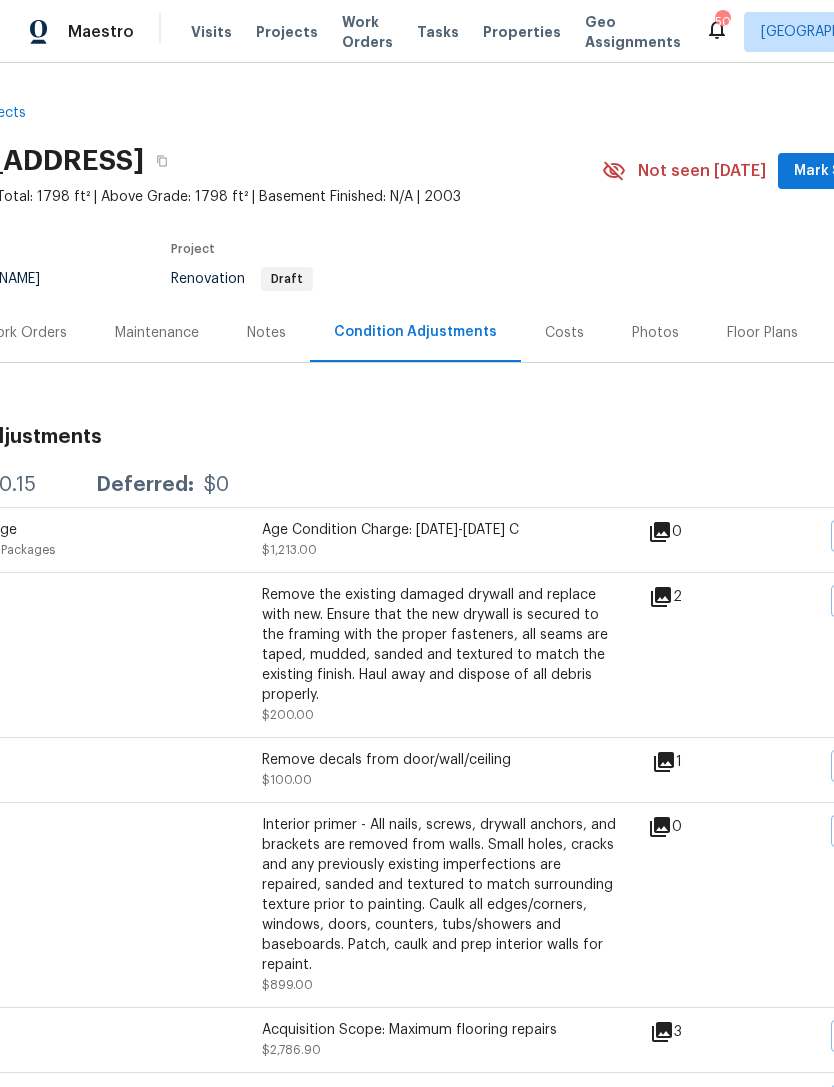 scroll, scrollTop: 0, scrollLeft: 123, axis: horizontal 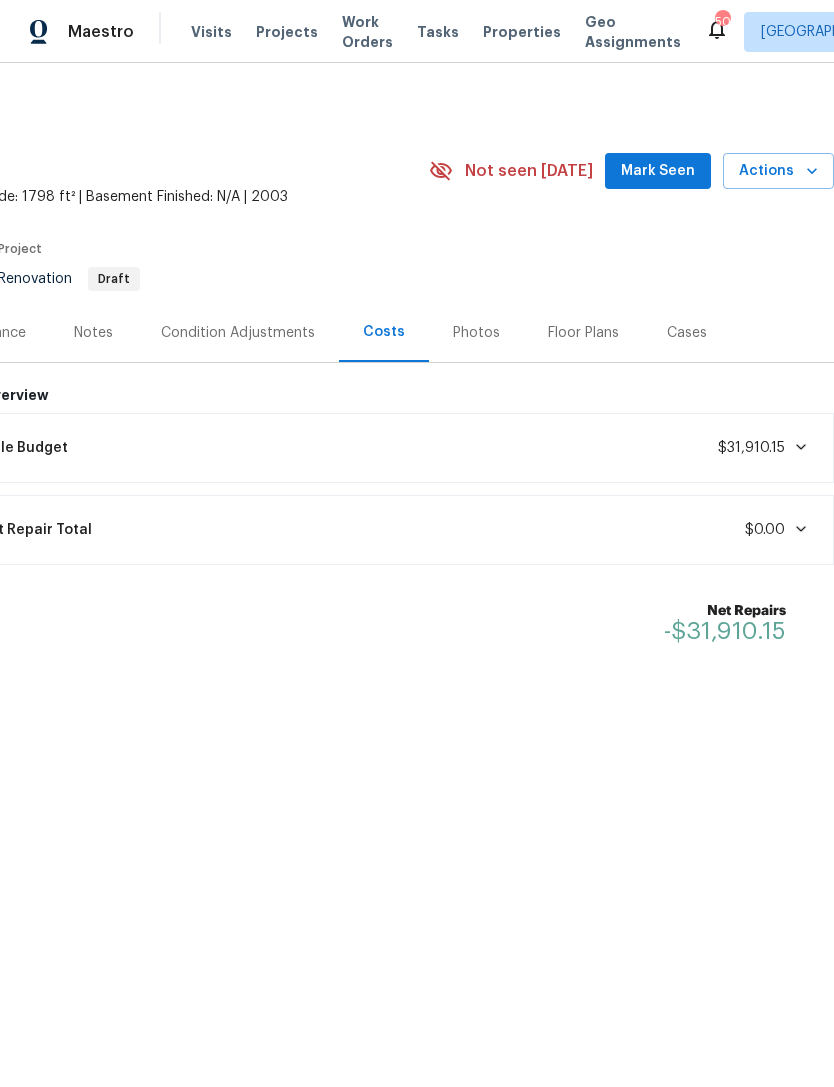 click on "Lifecycle Budget $31,910.15" at bounding box center [379, 448] 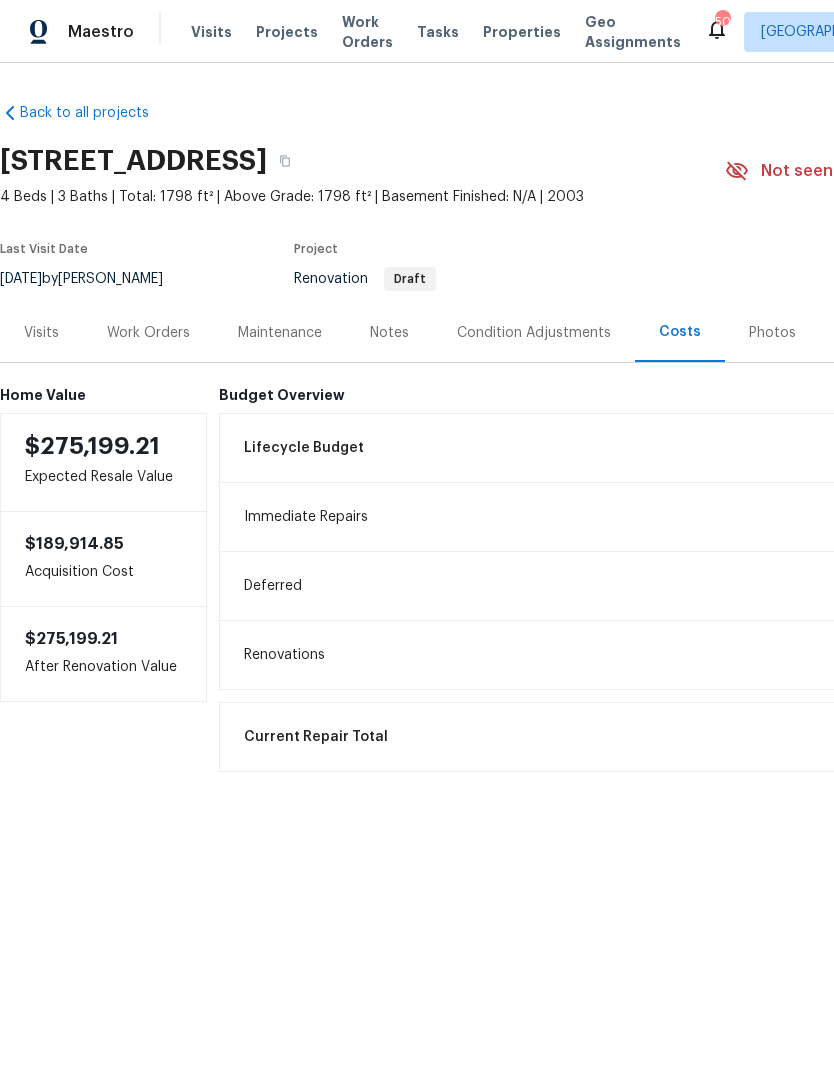 scroll, scrollTop: 0, scrollLeft: 0, axis: both 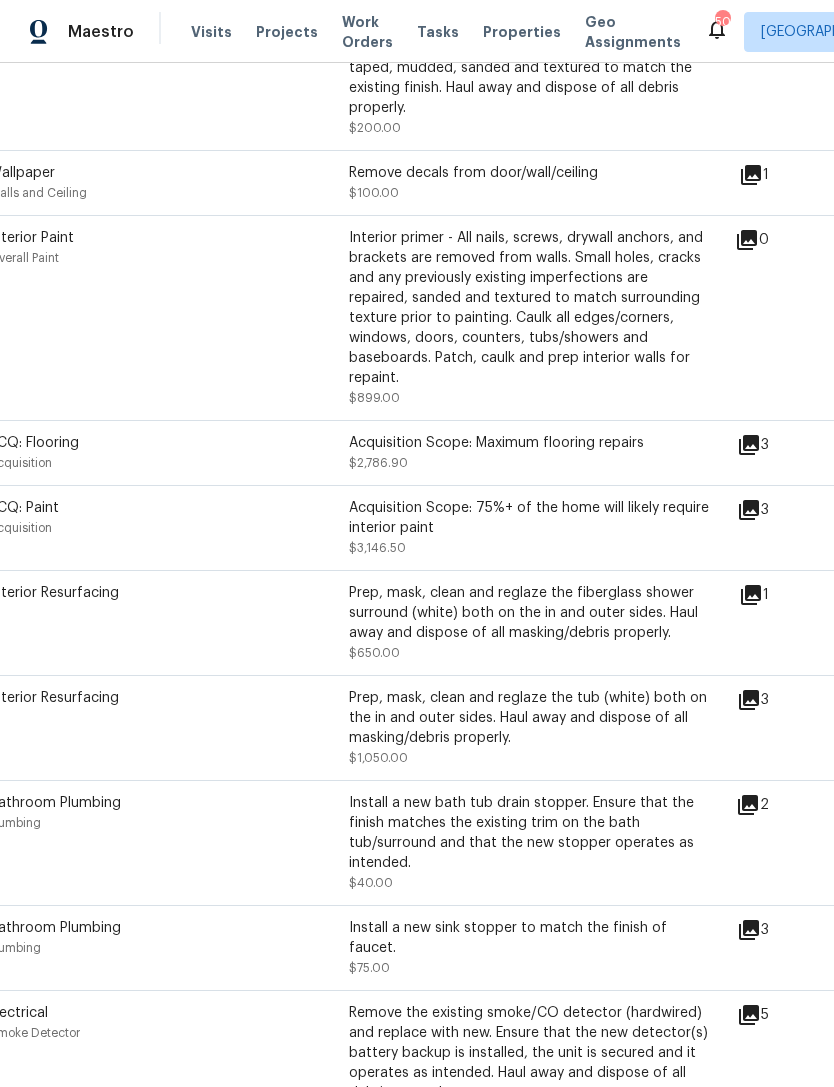 click 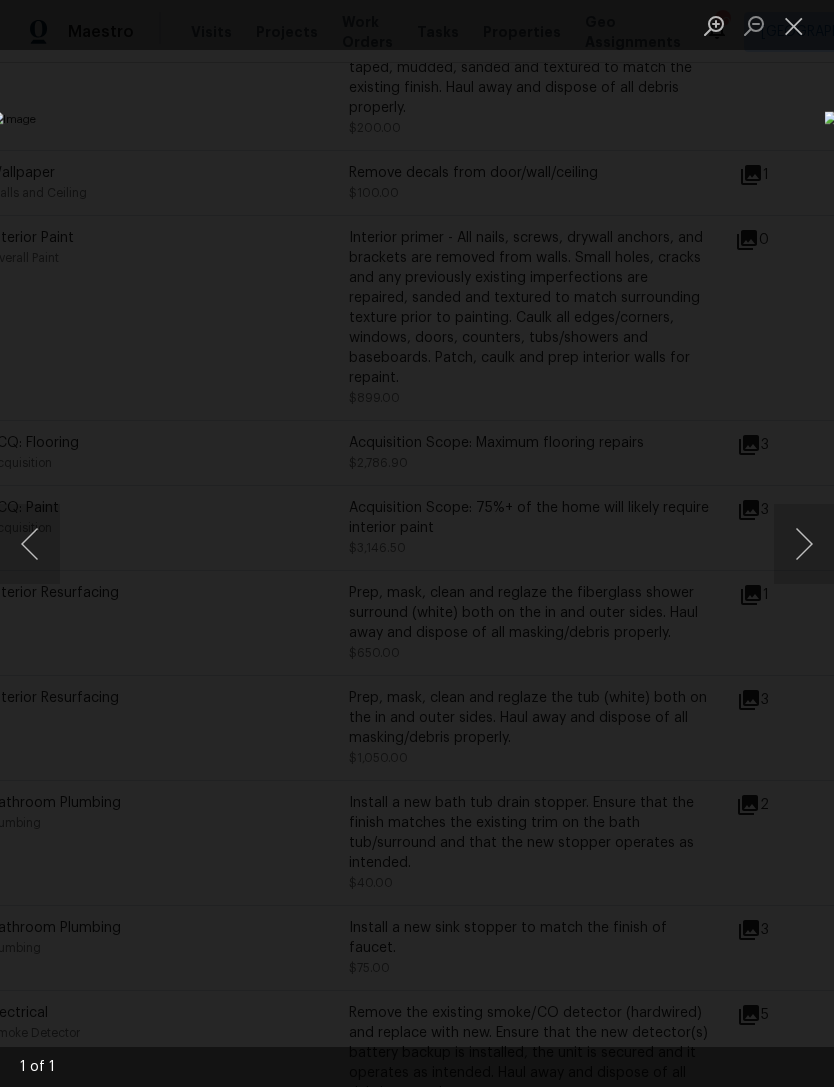 click at bounding box center [794, 25] 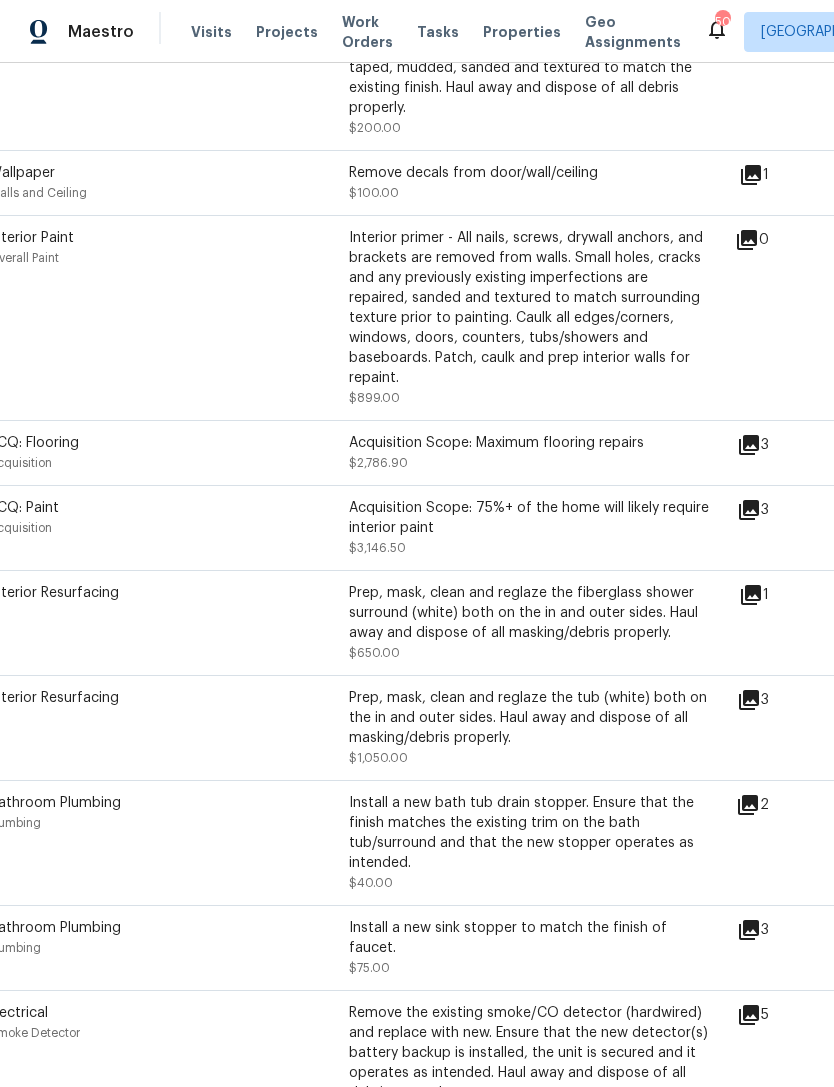 click 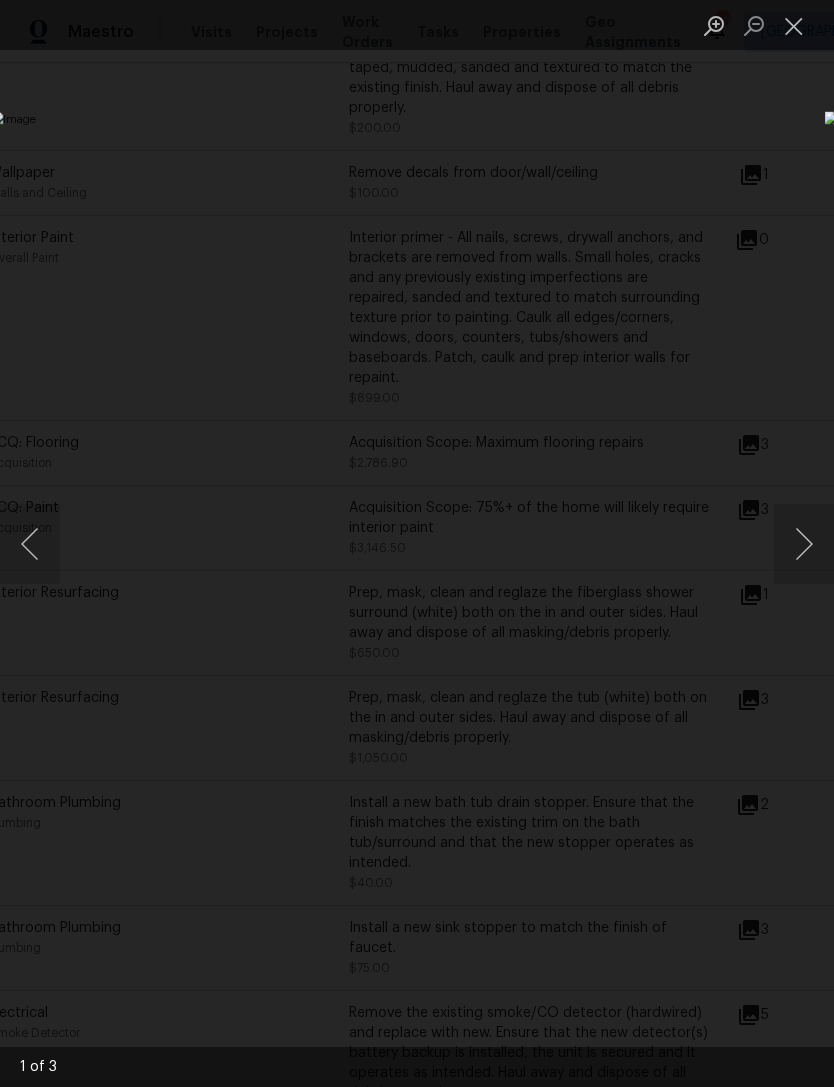 click at bounding box center [794, 25] 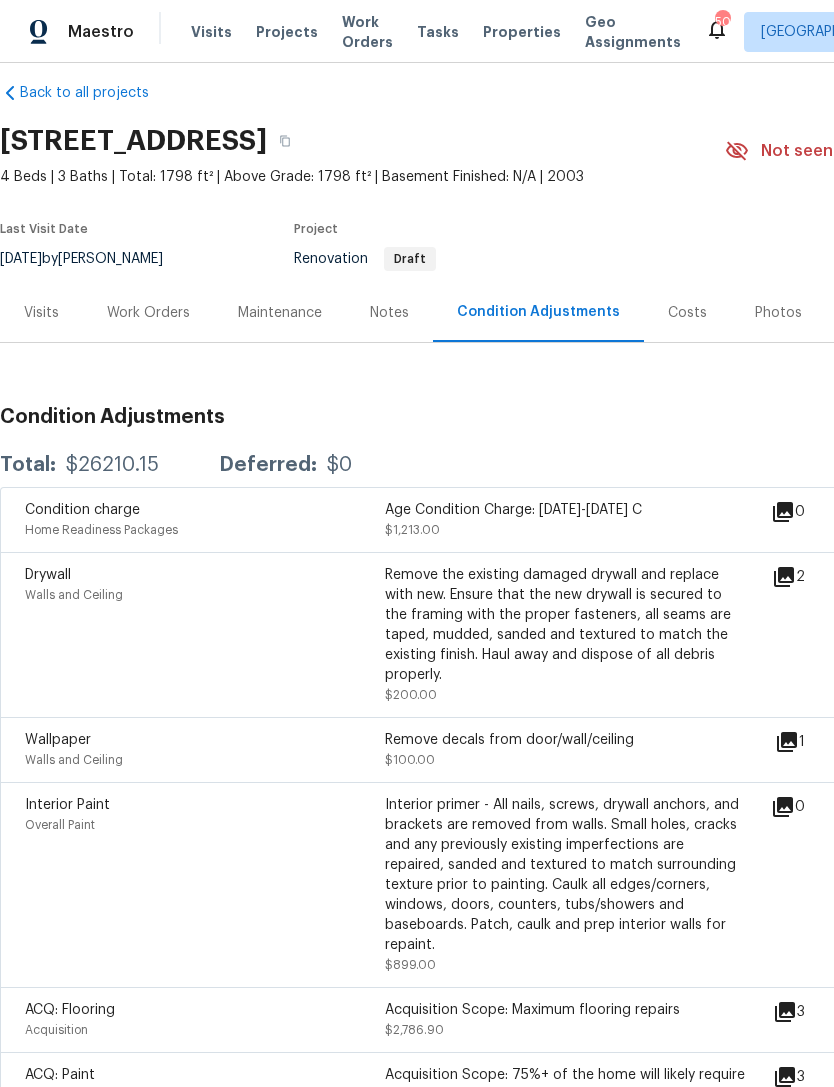 scroll, scrollTop: 21, scrollLeft: 0, axis: vertical 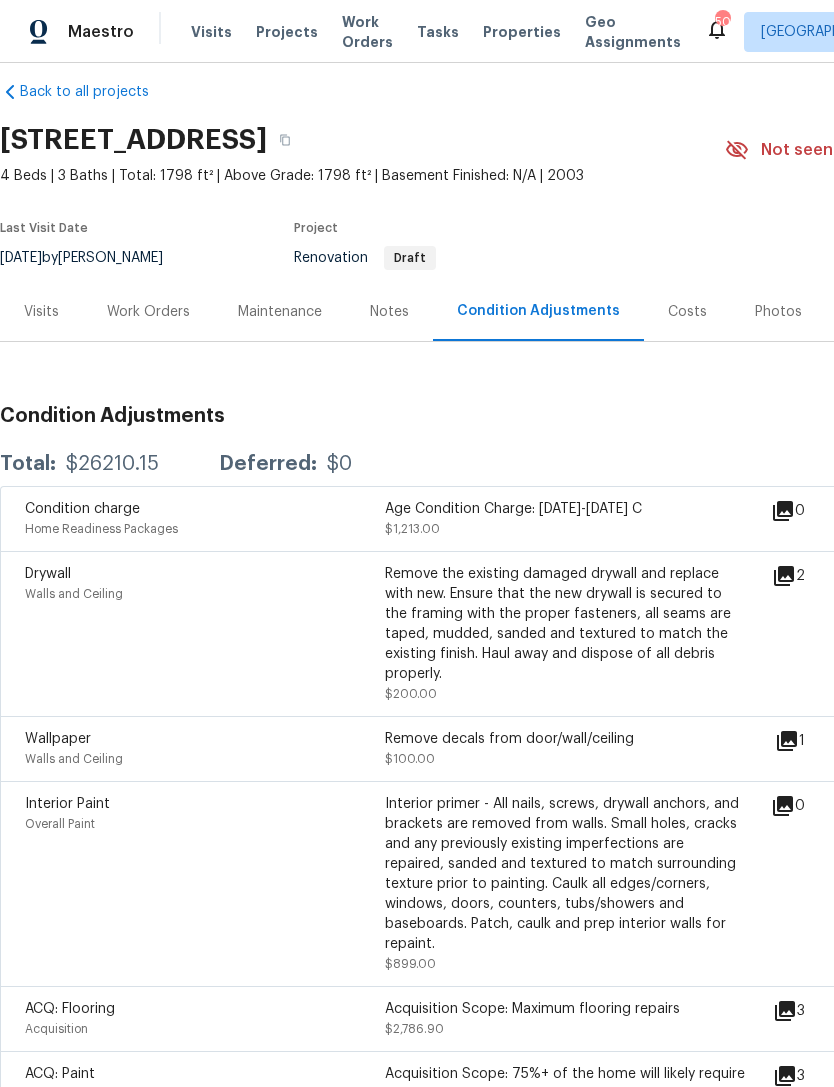 click on "Visits" at bounding box center [41, 312] 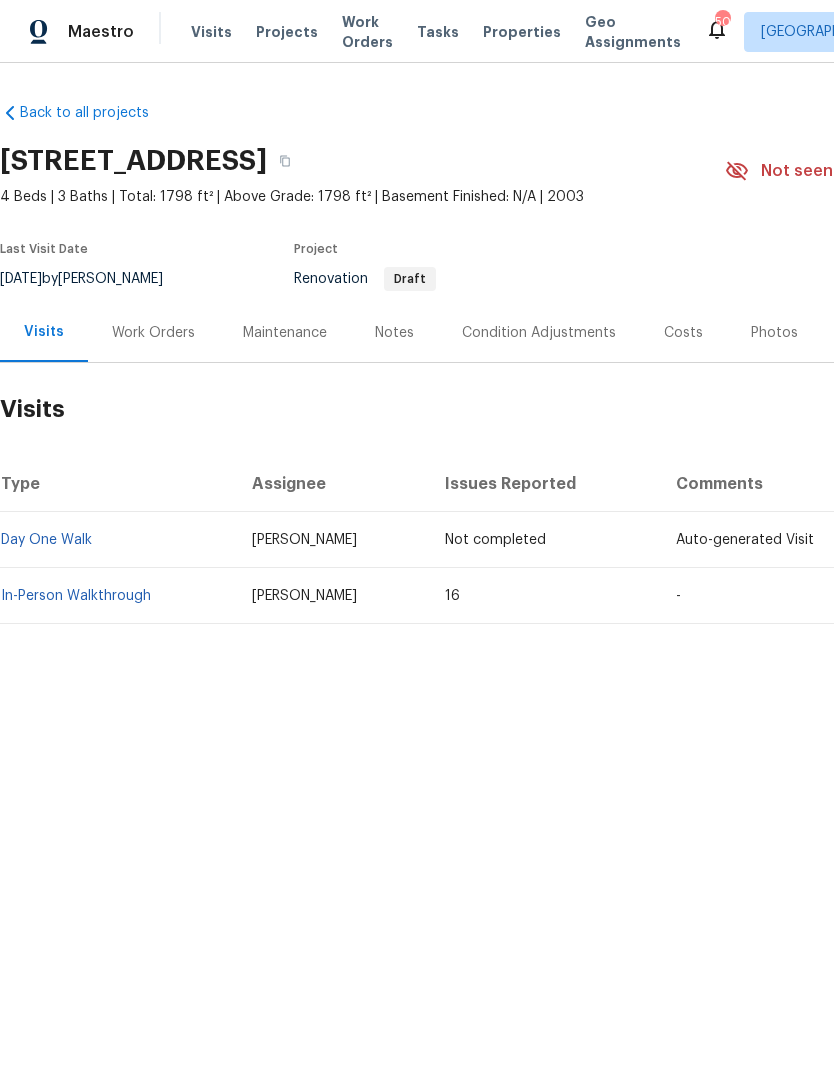 scroll, scrollTop: 0, scrollLeft: 0, axis: both 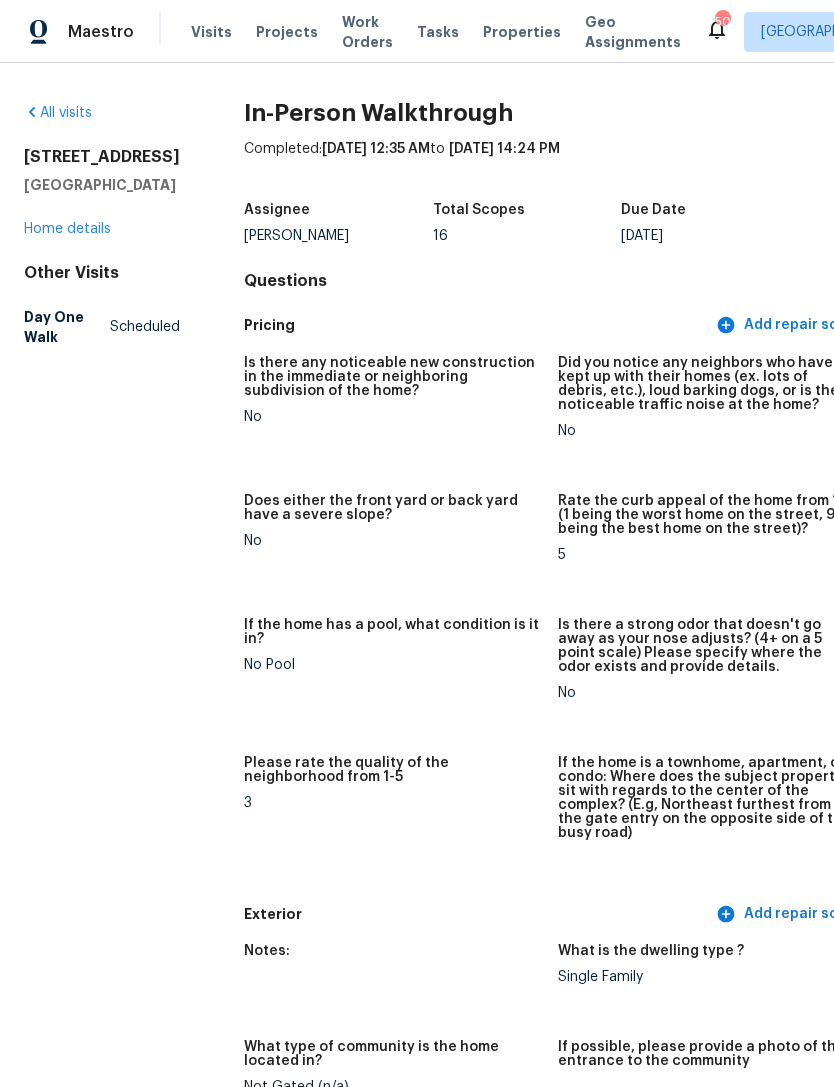 click on "Home details" at bounding box center (67, 229) 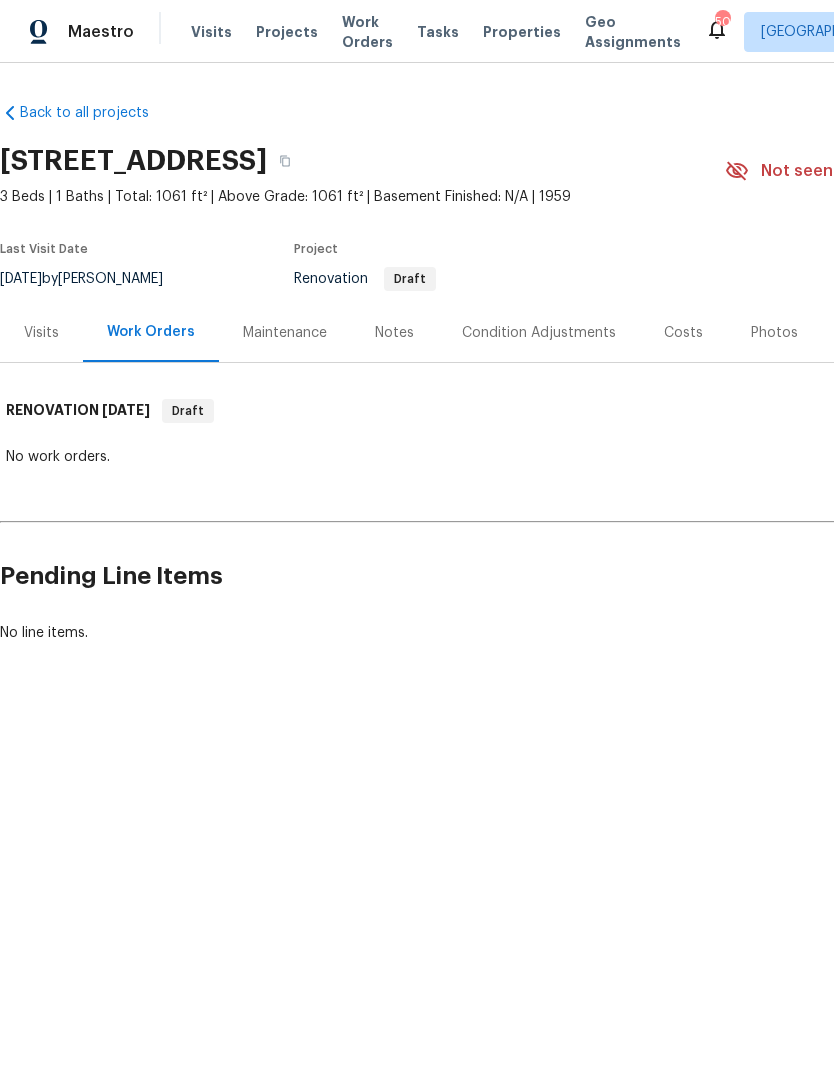 scroll, scrollTop: 0, scrollLeft: 0, axis: both 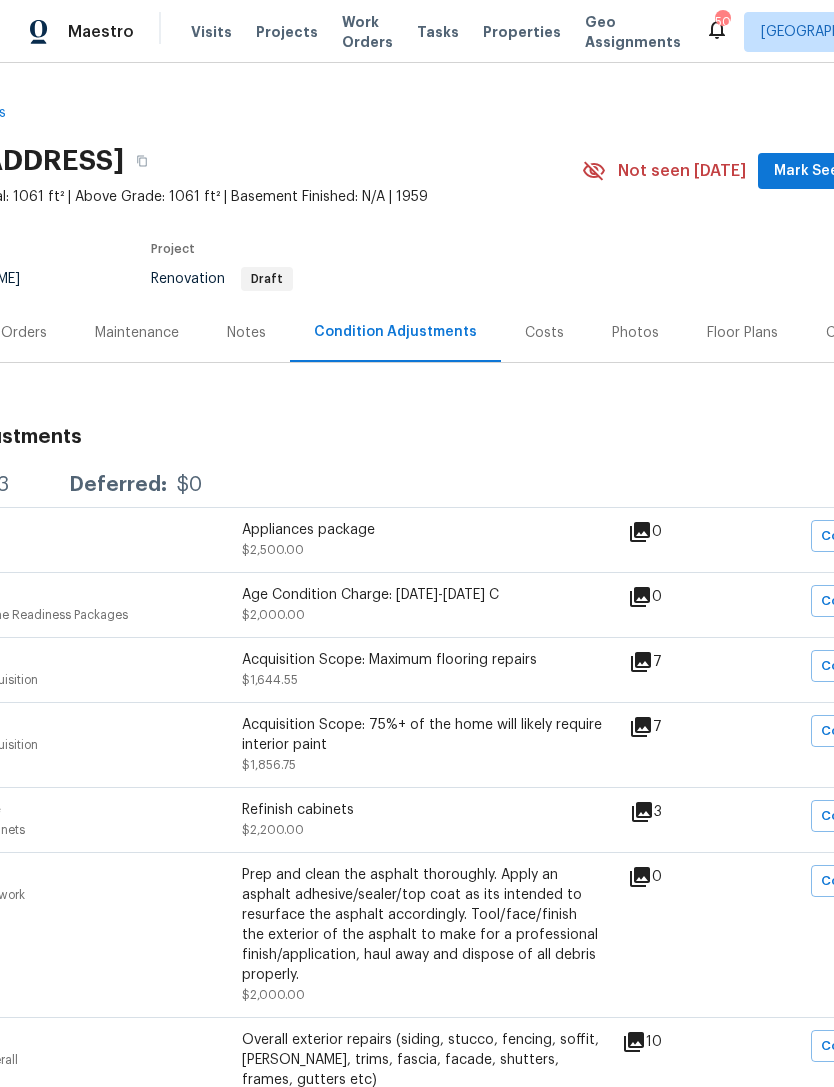 click on "Costs" at bounding box center [544, 333] 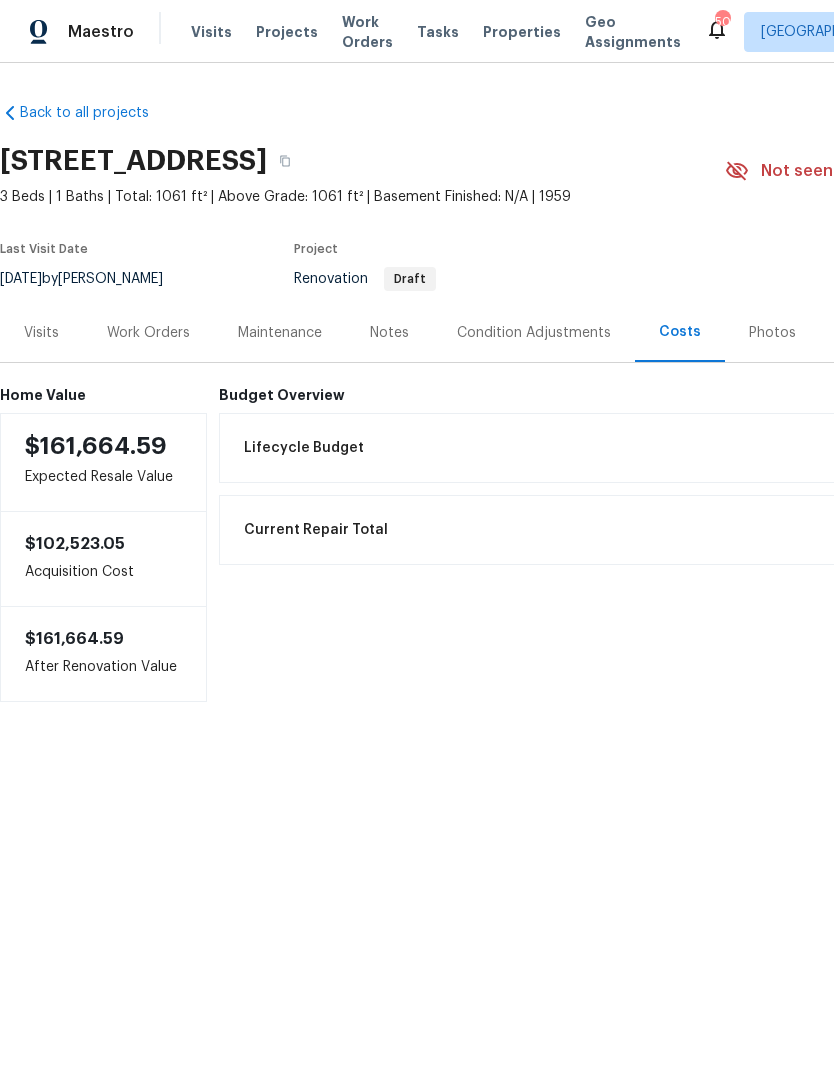 scroll, scrollTop: 0, scrollLeft: 0, axis: both 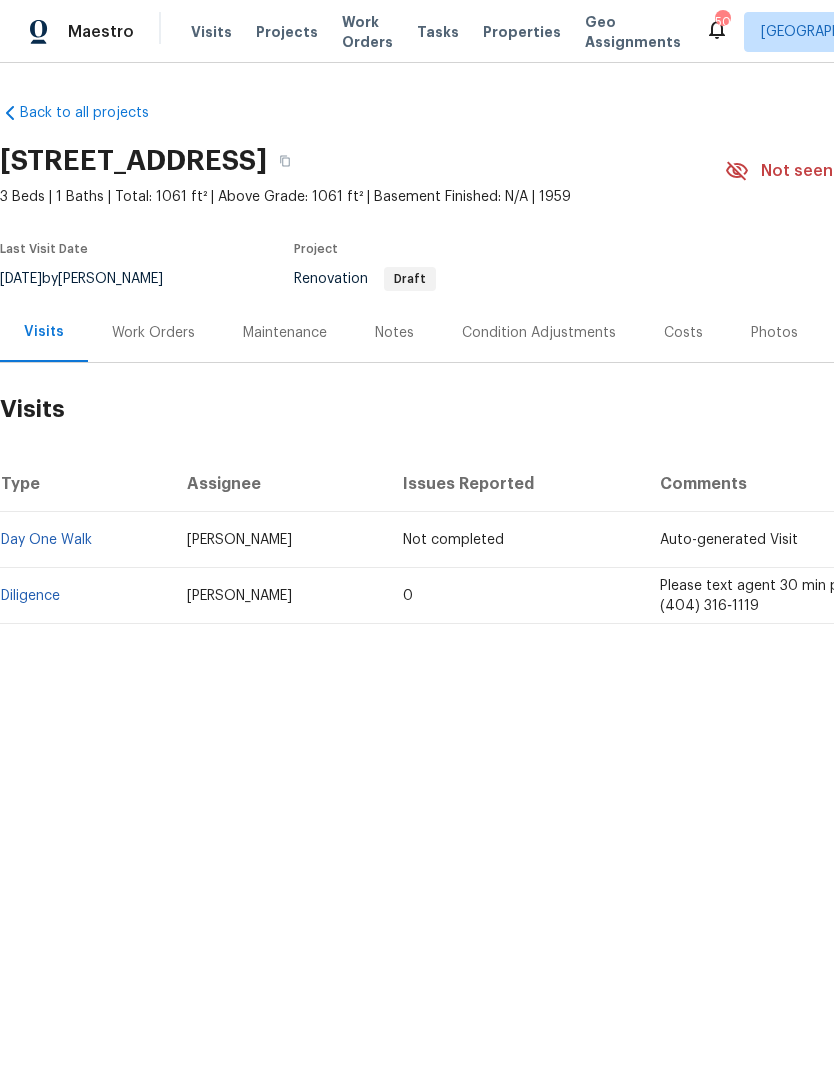 click on "Work Orders" at bounding box center (153, 333) 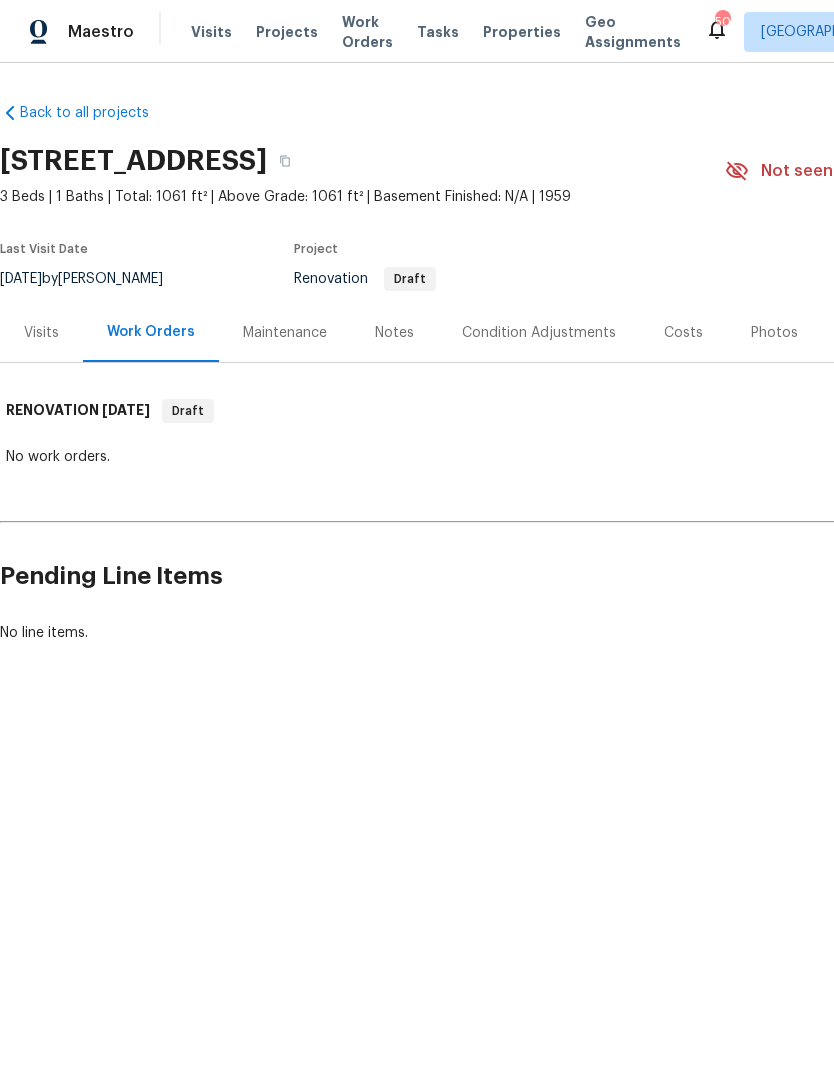 click on "Visits" at bounding box center (41, 333) 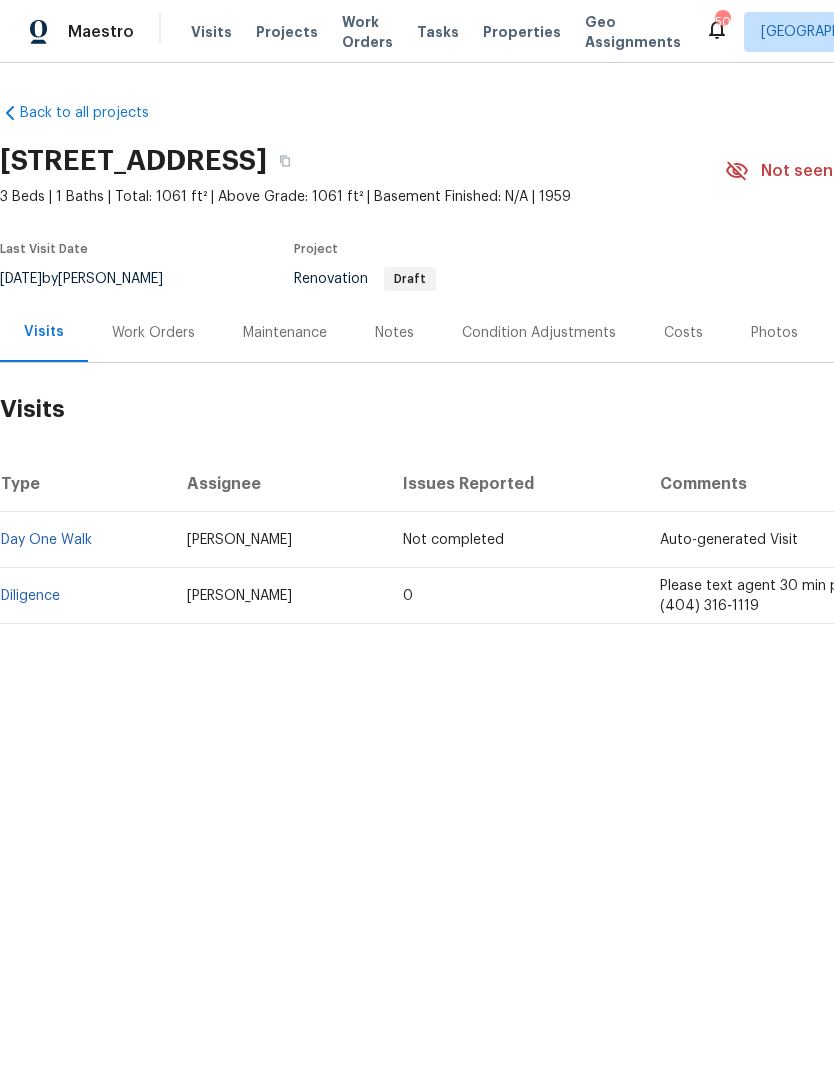 click on "Condition Adjustments" at bounding box center [539, 333] 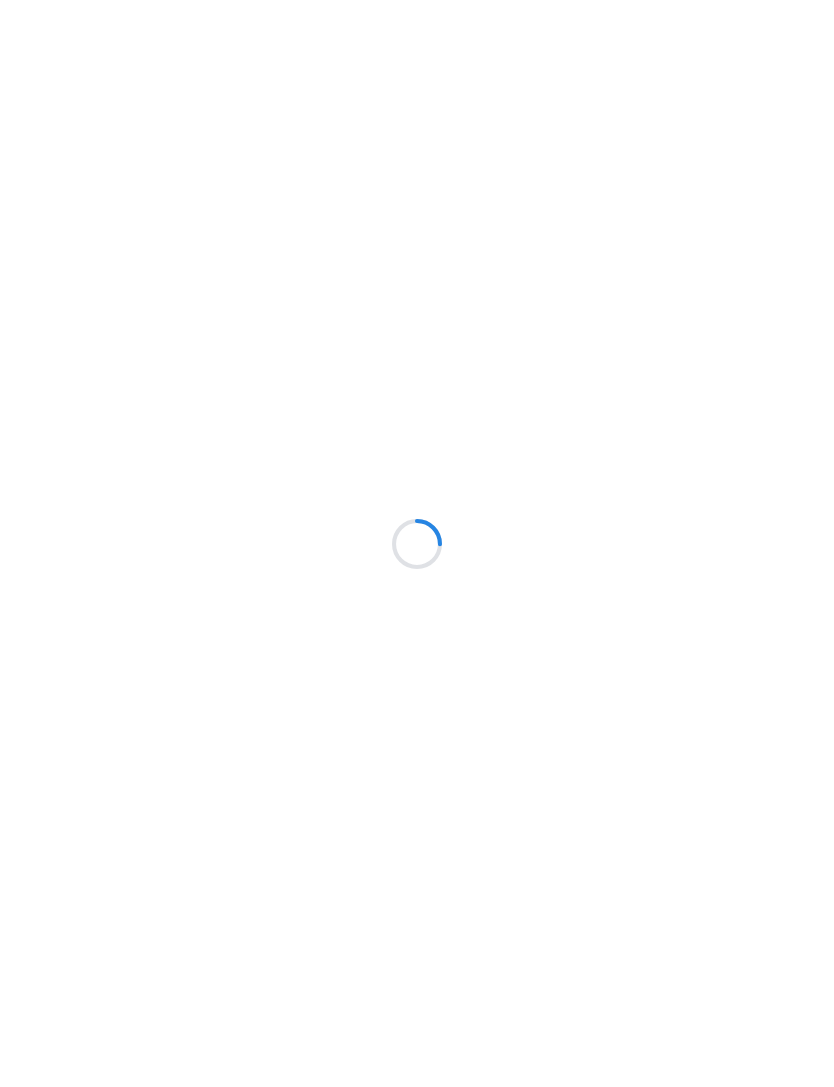scroll, scrollTop: 0, scrollLeft: 0, axis: both 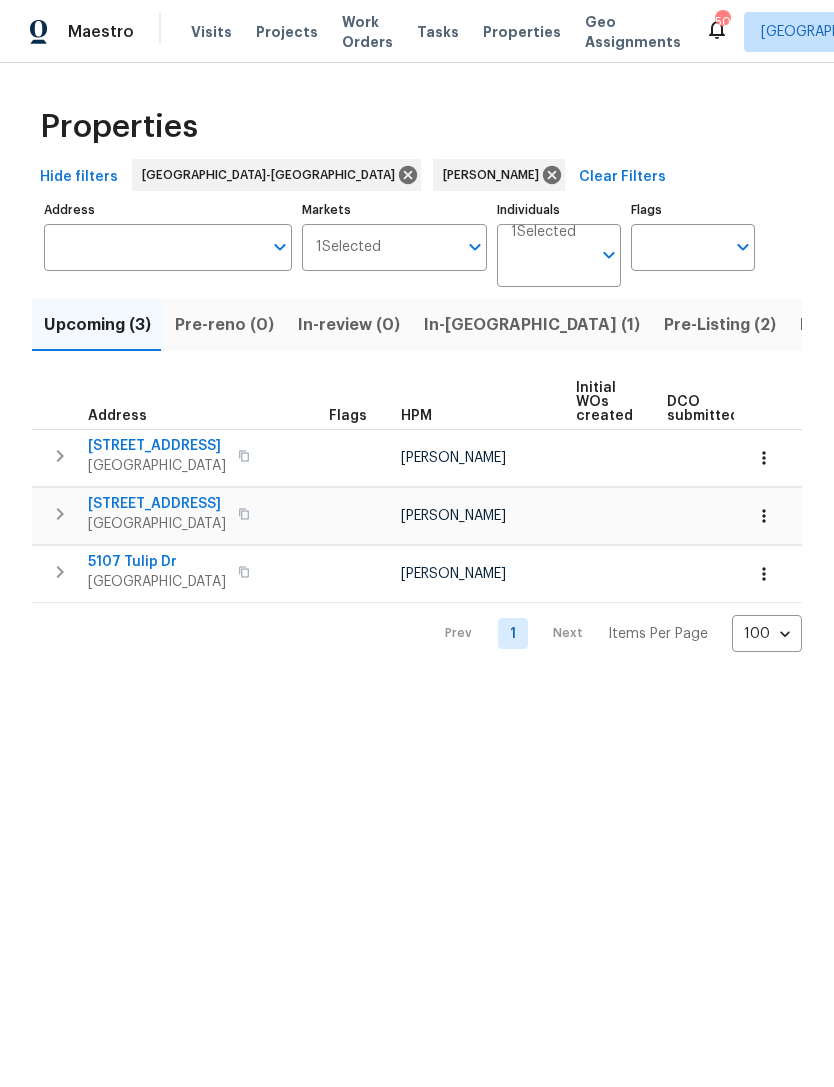 click on "[STREET_ADDRESS]" at bounding box center (157, 446) 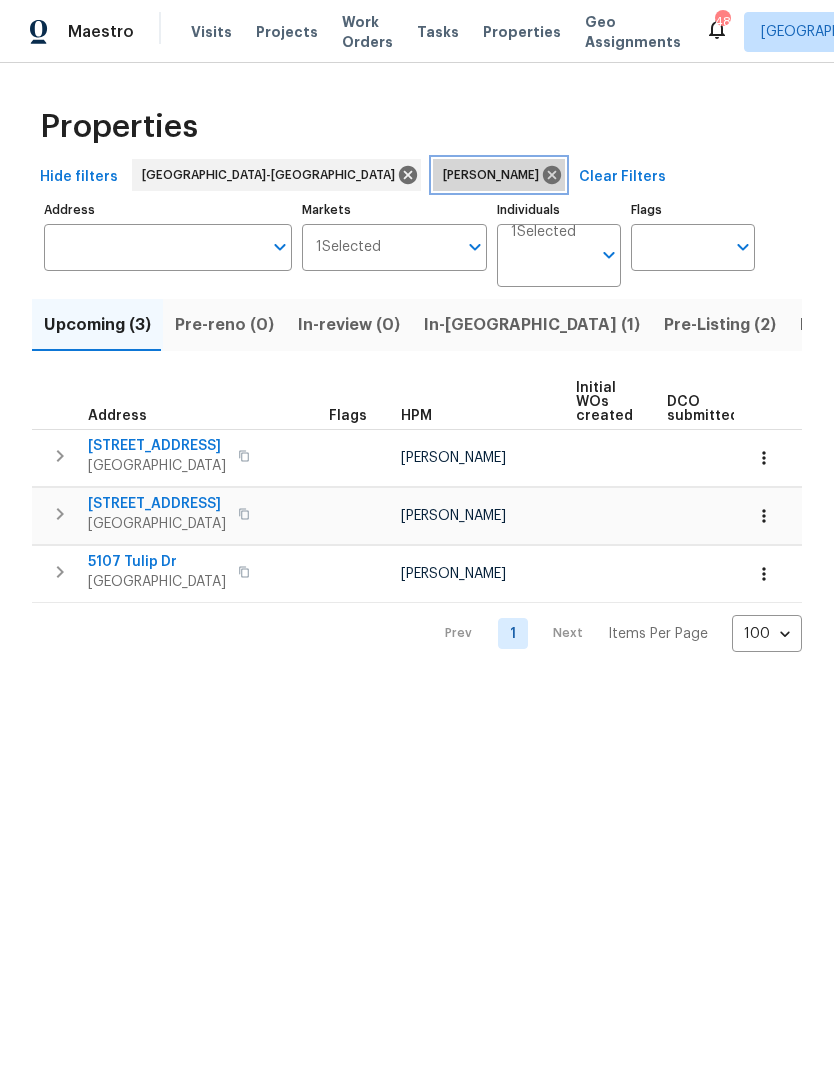 click 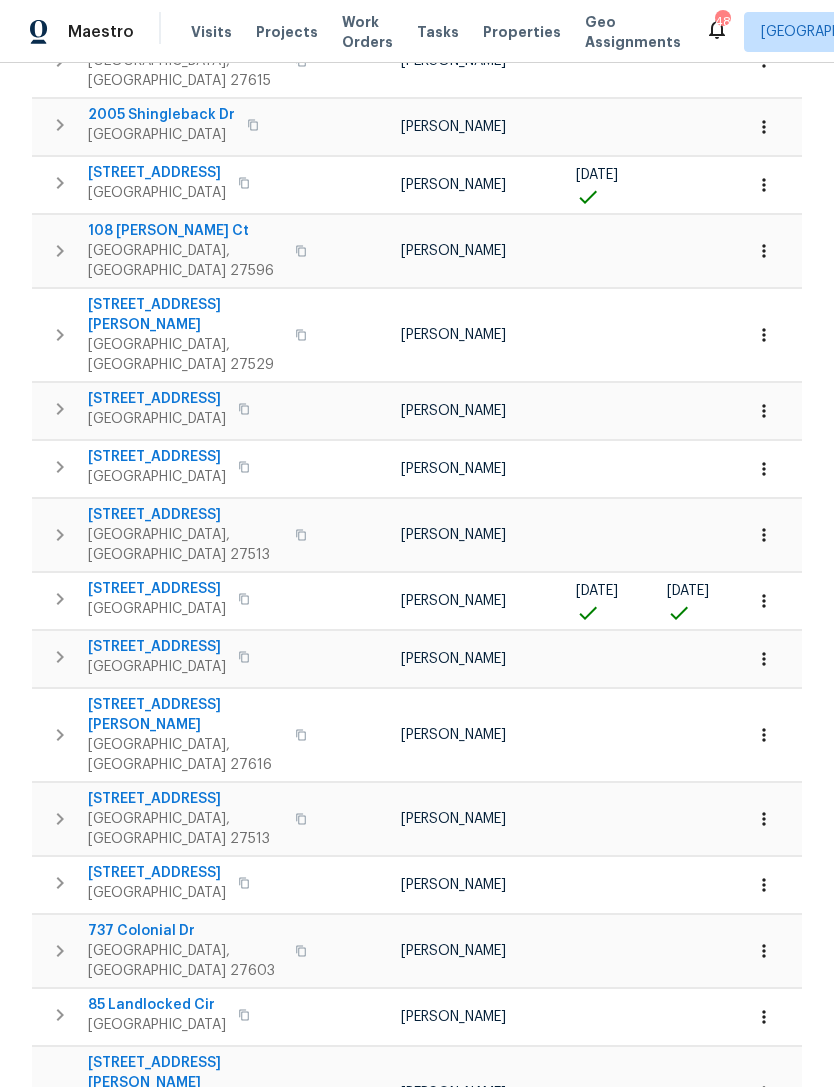 scroll, scrollTop: 388, scrollLeft: 0, axis: vertical 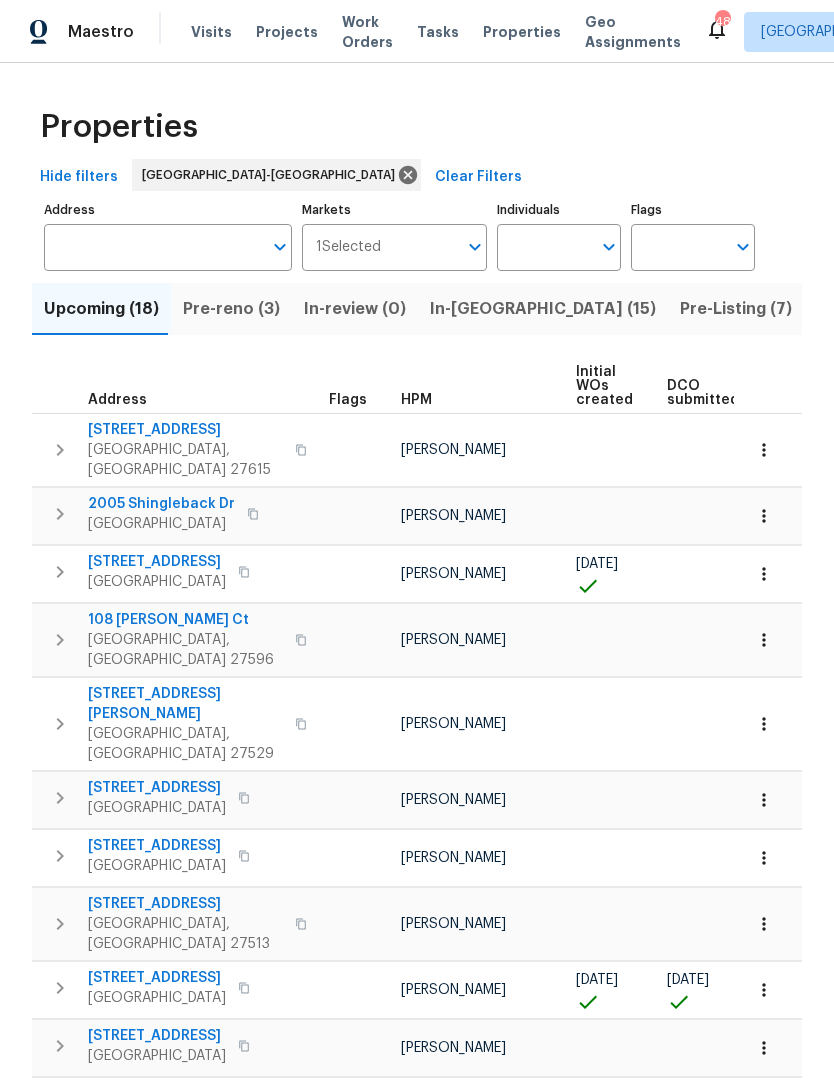 click on "Individuals" at bounding box center [544, 247] 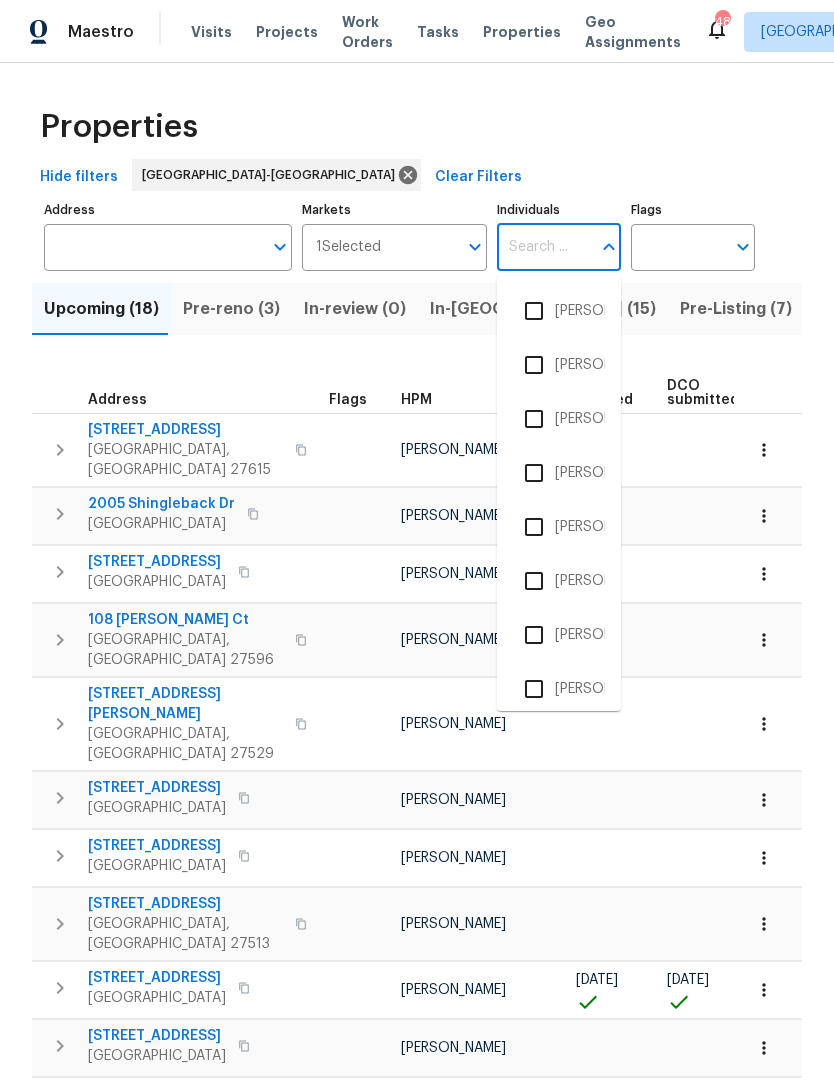 click on "Upcoming (18) Pre-reno (3) In-review (0) In-reno (15) Pre-Listing (7) Listed (145) Resale (50) Done (1853) Unknown (0) Address Flags HPM Initial WOs created DCO submitted DCO complete D0W complete Scheduled COE Scheduled LCO Ready Date 2301 Declaration Dr Raleigh, NC 27615 Joseph White 06/30/25 07/15/25 07/16/25 2005 Shingleback Dr Wake Forest, NC 27587 Joseph White 07/01/25 07/15/25 07/02/25 125 River Hills Dr Clayton, NC 27527 Amanda Horton 07/10/25 07/21/25 07/22/25 108 Madeline Ct Youngsville, NC 27596 Joseph White 07/21/25 07/22/25 1400 Woods Creek Dr Garner, NC 27529 Wayne Putnam 07/21/25 07/22/25 104 Avenel Ln Clayton, NC 27527 Amanda Horton 07/21/25 07/22/25 6921 Timbercroft Ln Fayetteville, NC 28314 Preston Sexton 07/21/25 07/22/25 316 Arlington Rdg Cary, NC 27513 Wayne Putnam 07/23/25 07/24/25 3311 Courtland Dr Durham, NC 27707 Wayne Putnam 06/23/25 06/23/25 07/02/25 07/23/25 07/24/25 5019 Woodspring Dr Hope Mills, NC 28348 Preston Sexton 07/25/25 07/28/25 4420 Archibald Way Raleigh, NC 27616 Prev 1" at bounding box center (417, 990) 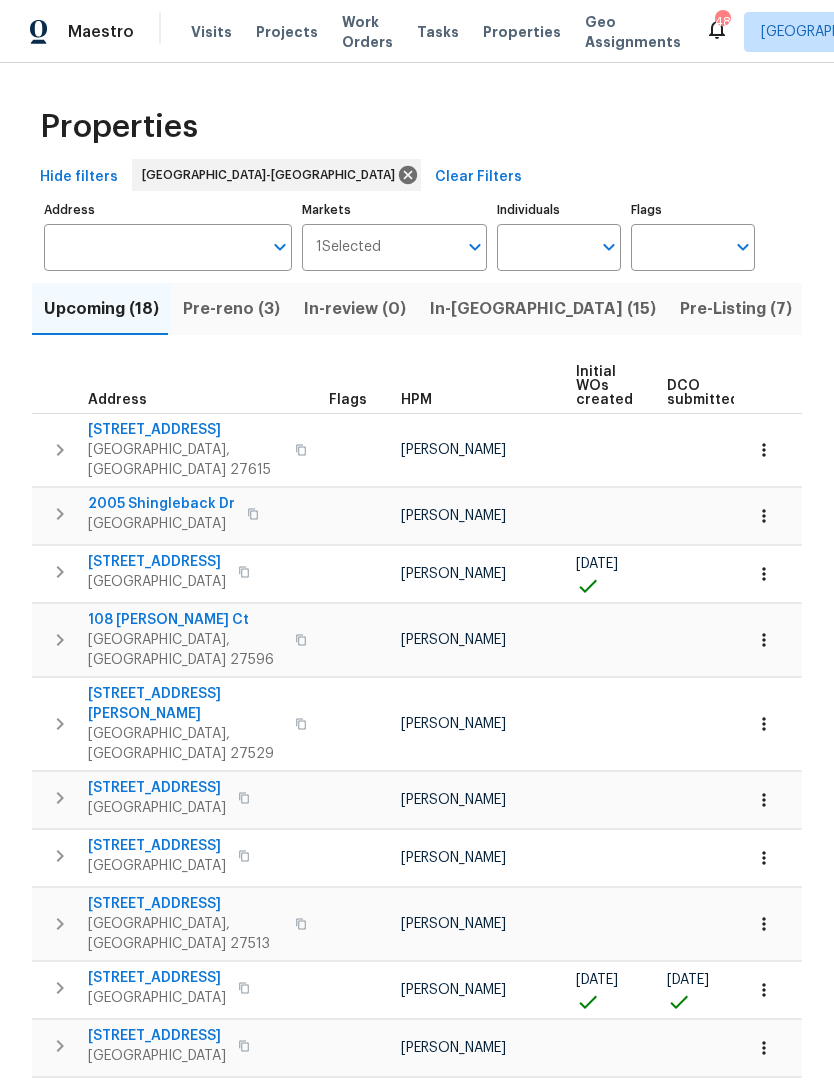 scroll, scrollTop: 0, scrollLeft: 0, axis: both 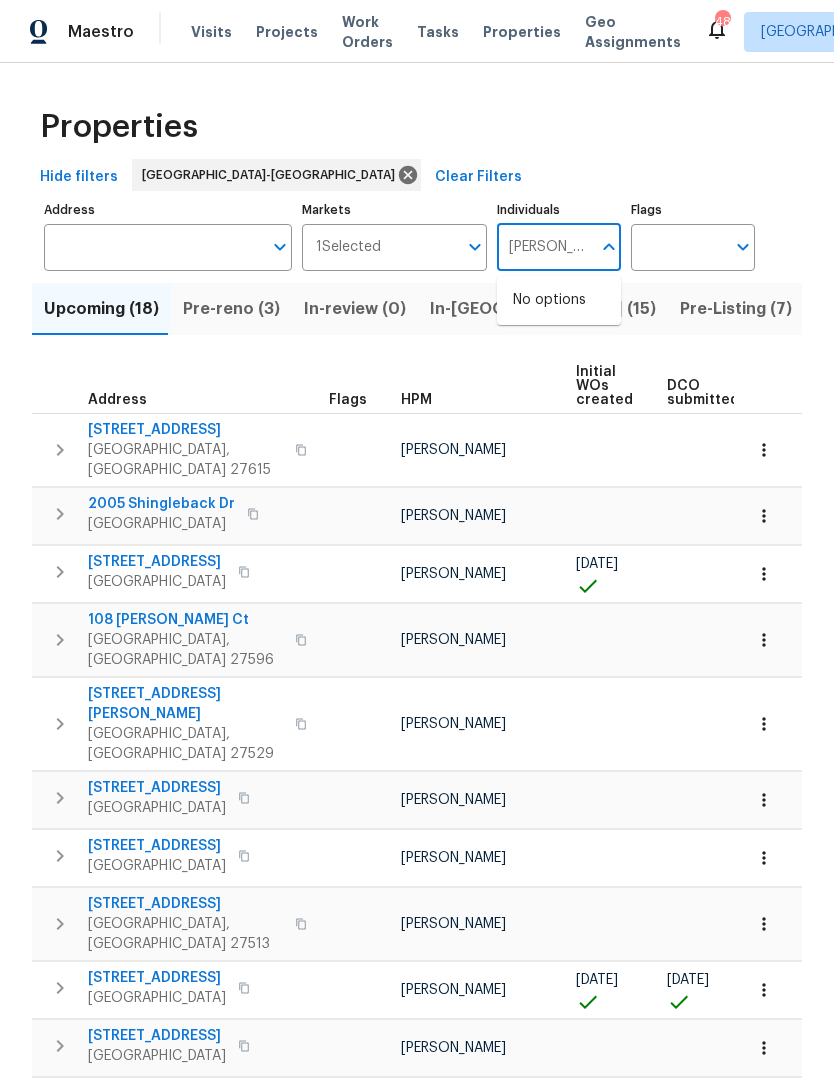 type on "Preston" 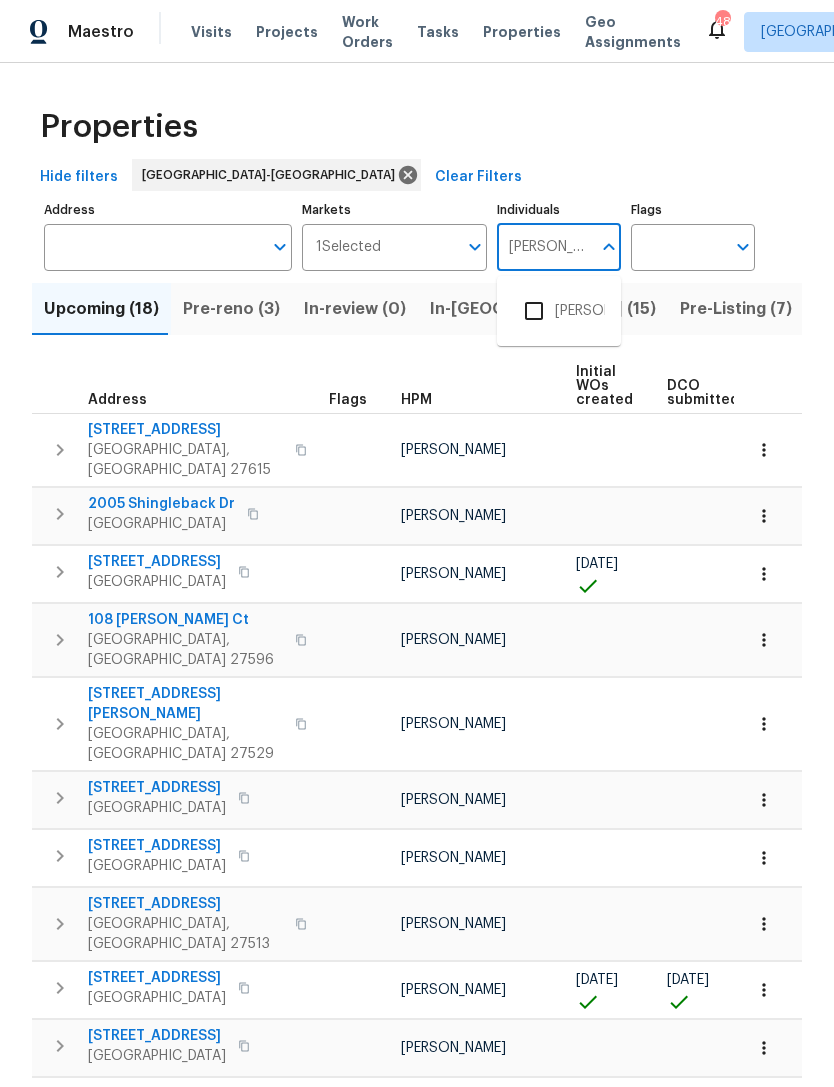click at bounding box center [534, 311] 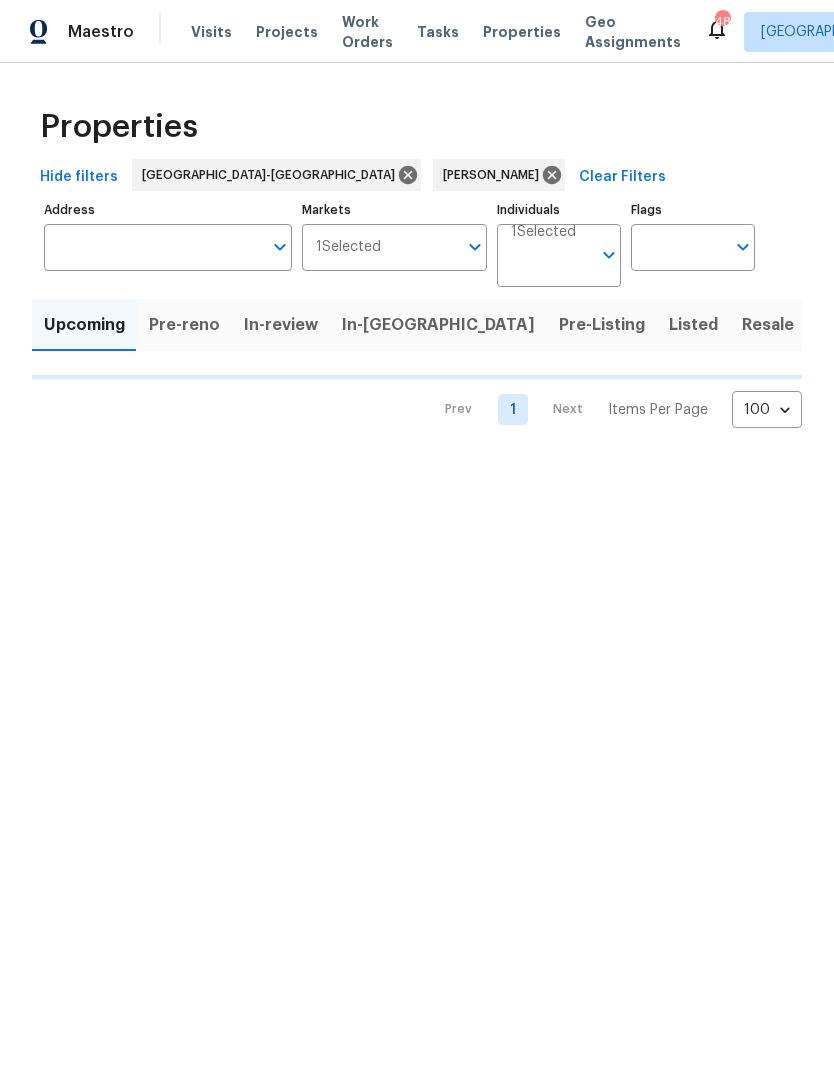 scroll, scrollTop: 0, scrollLeft: 0, axis: both 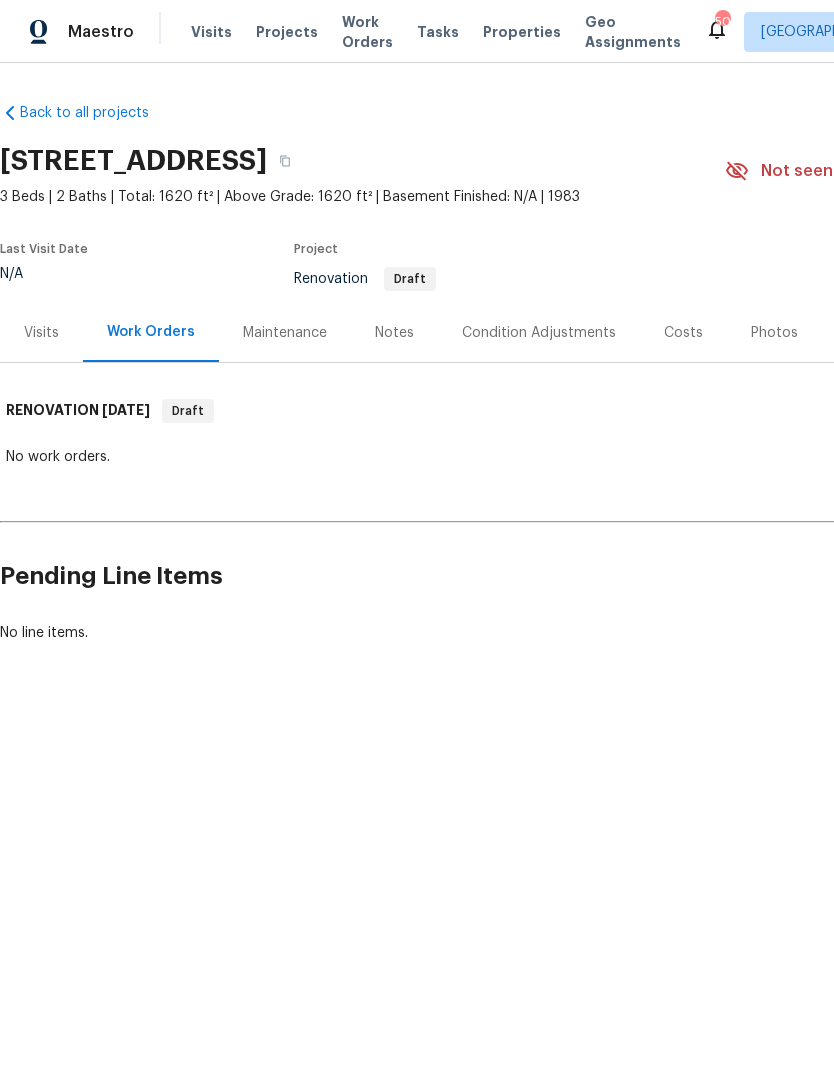 click on "Visits" at bounding box center [41, 333] 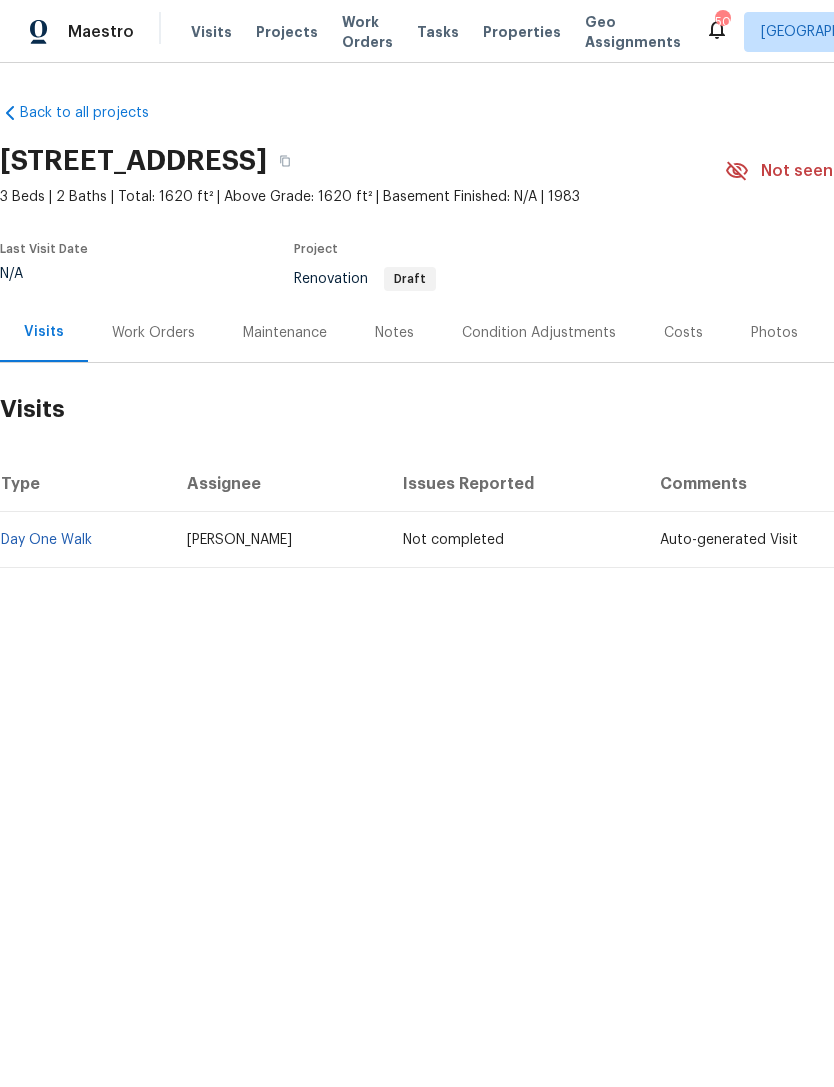 click on "Condition Adjustments" at bounding box center (539, 333) 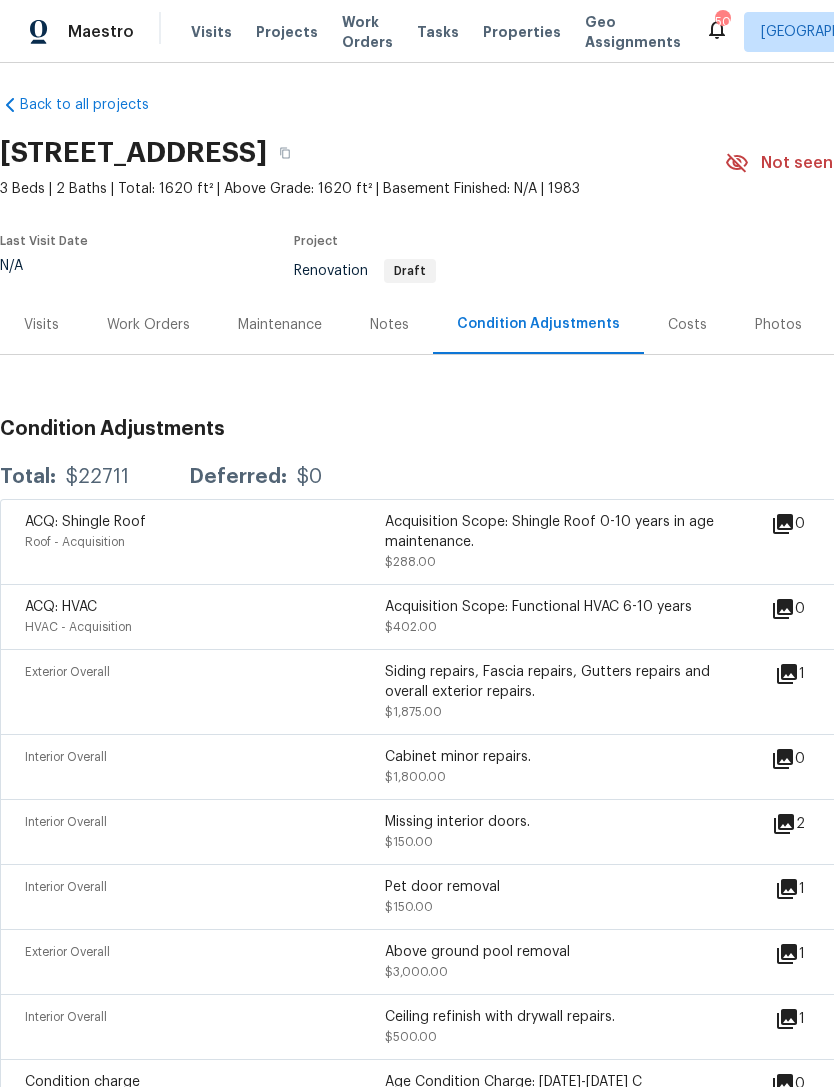 scroll, scrollTop: 8, scrollLeft: 0, axis: vertical 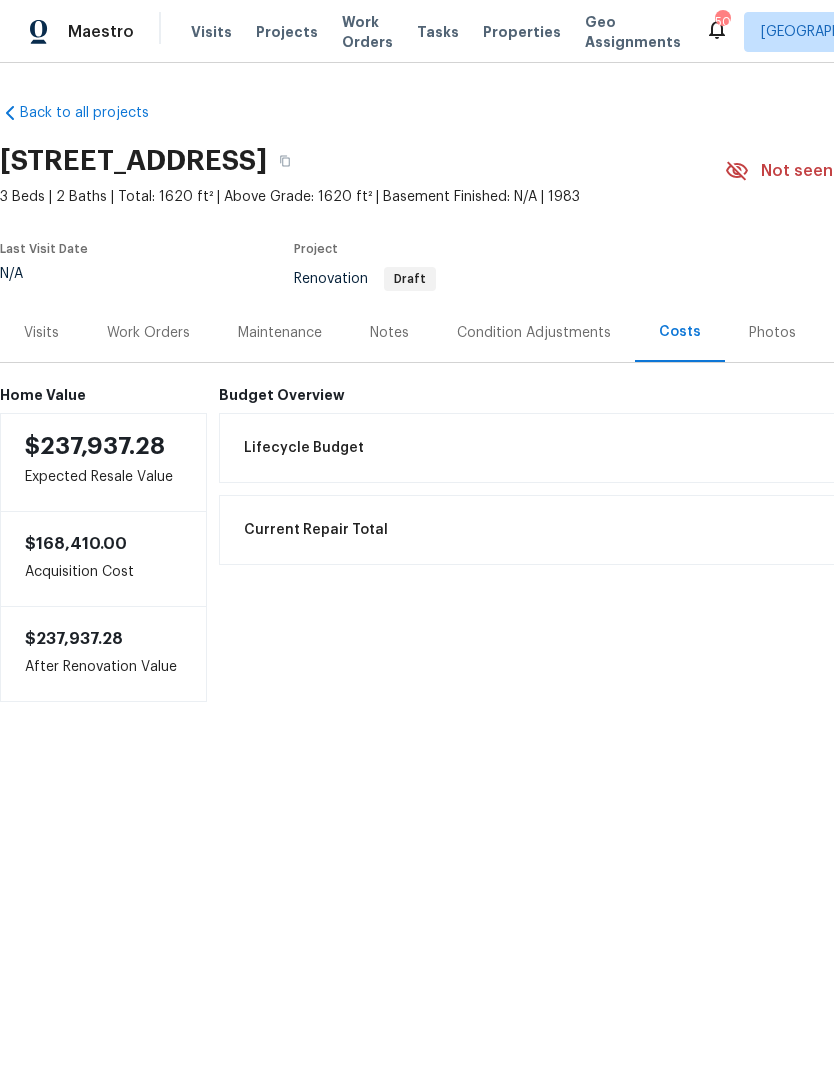 click on "Work Orders" at bounding box center [148, 332] 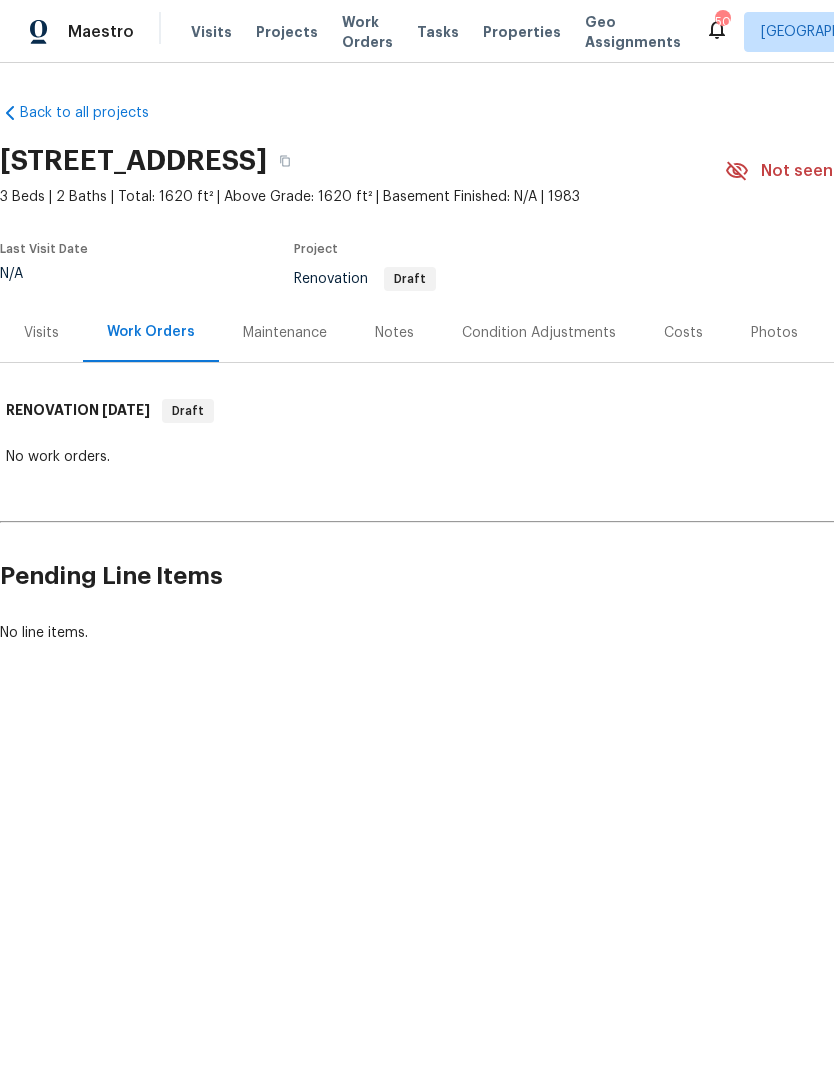 click on "Visits" at bounding box center [41, 333] 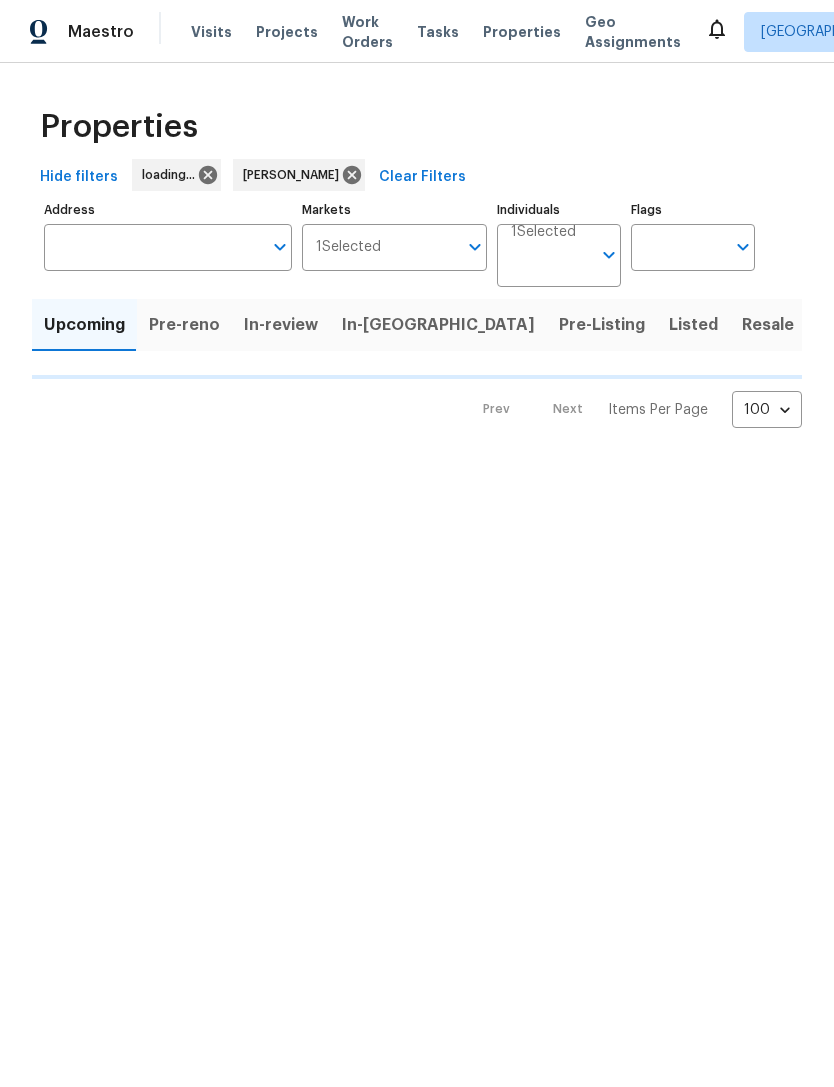 scroll, scrollTop: 0, scrollLeft: 0, axis: both 